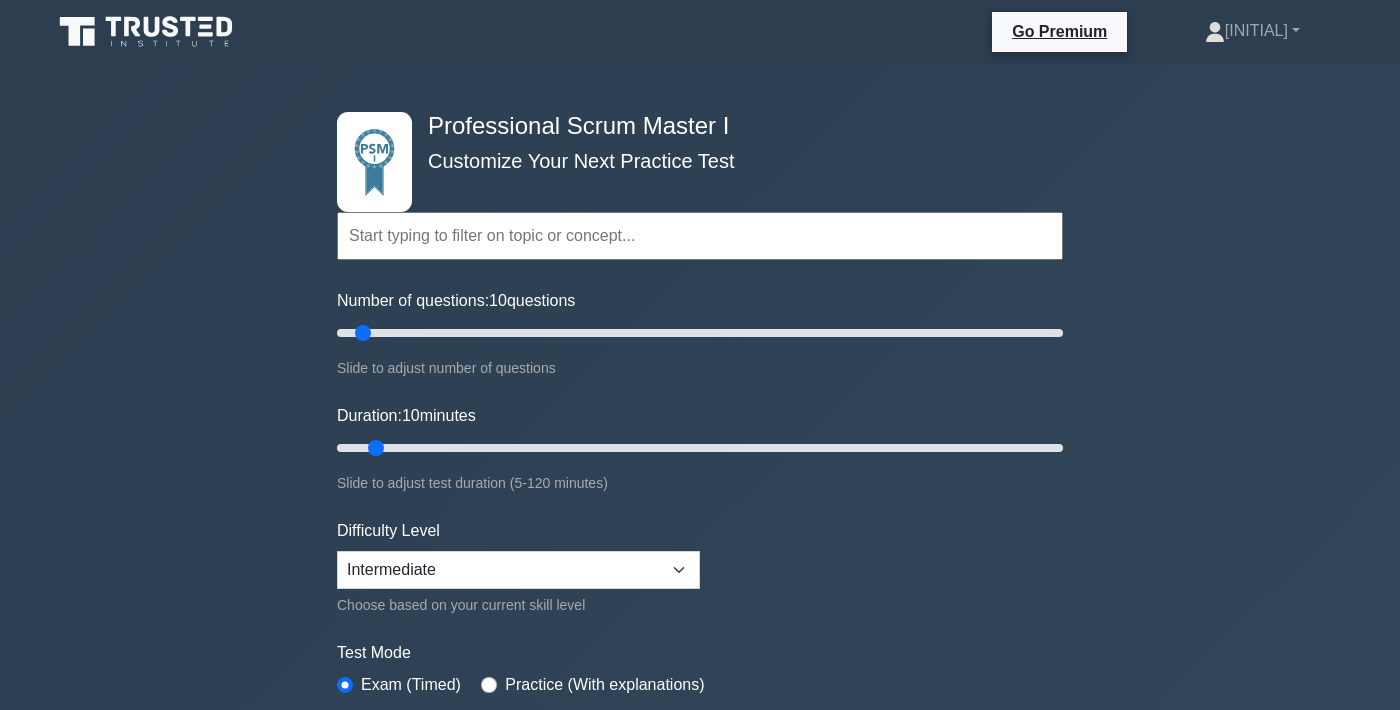 scroll, scrollTop: 0, scrollLeft: 0, axis: both 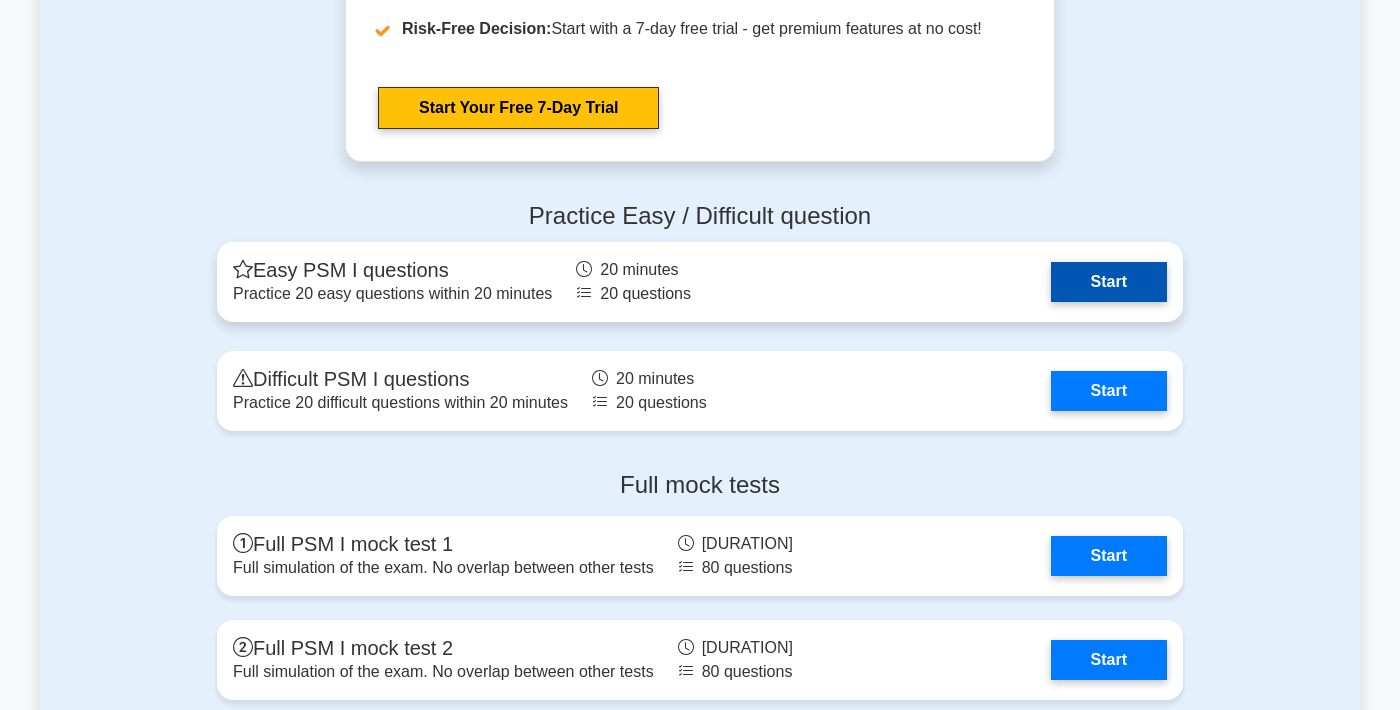 click on "Start" at bounding box center (1109, 282) 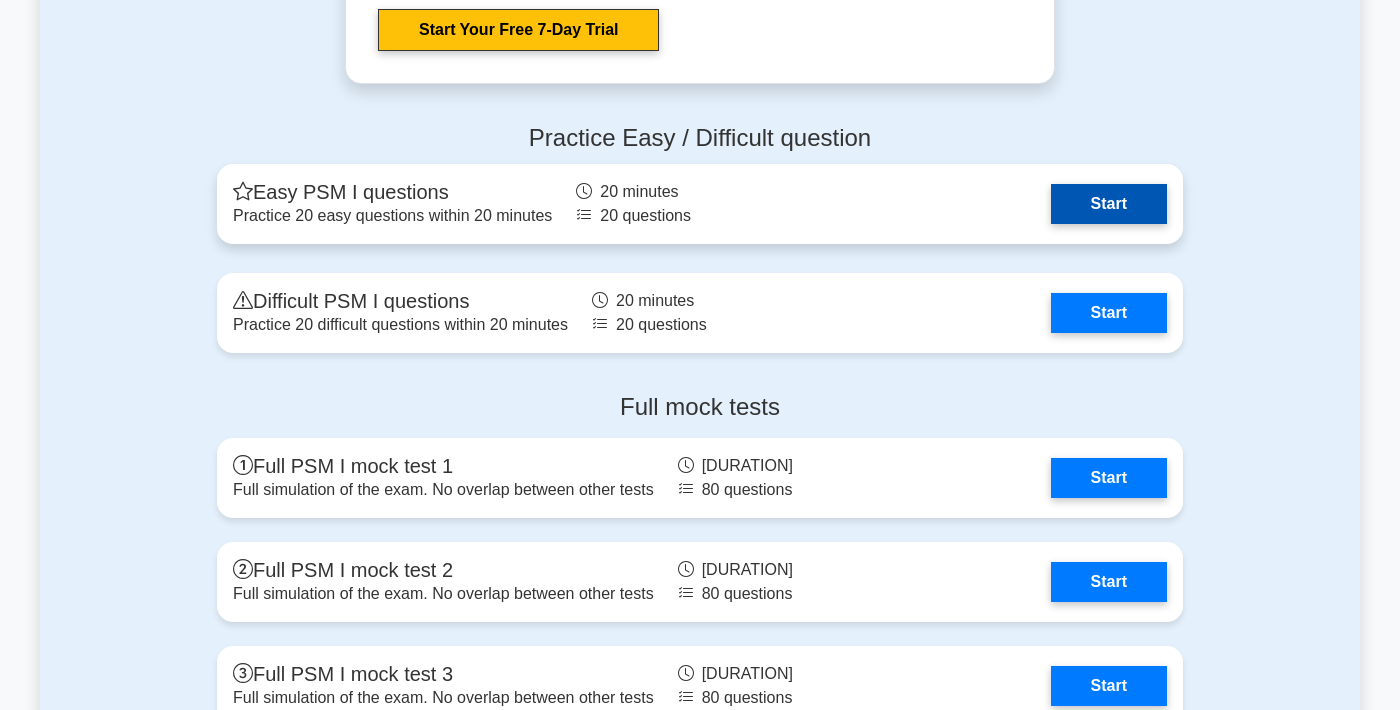 scroll, scrollTop: 6019, scrollLeft: 0, axis: vertical 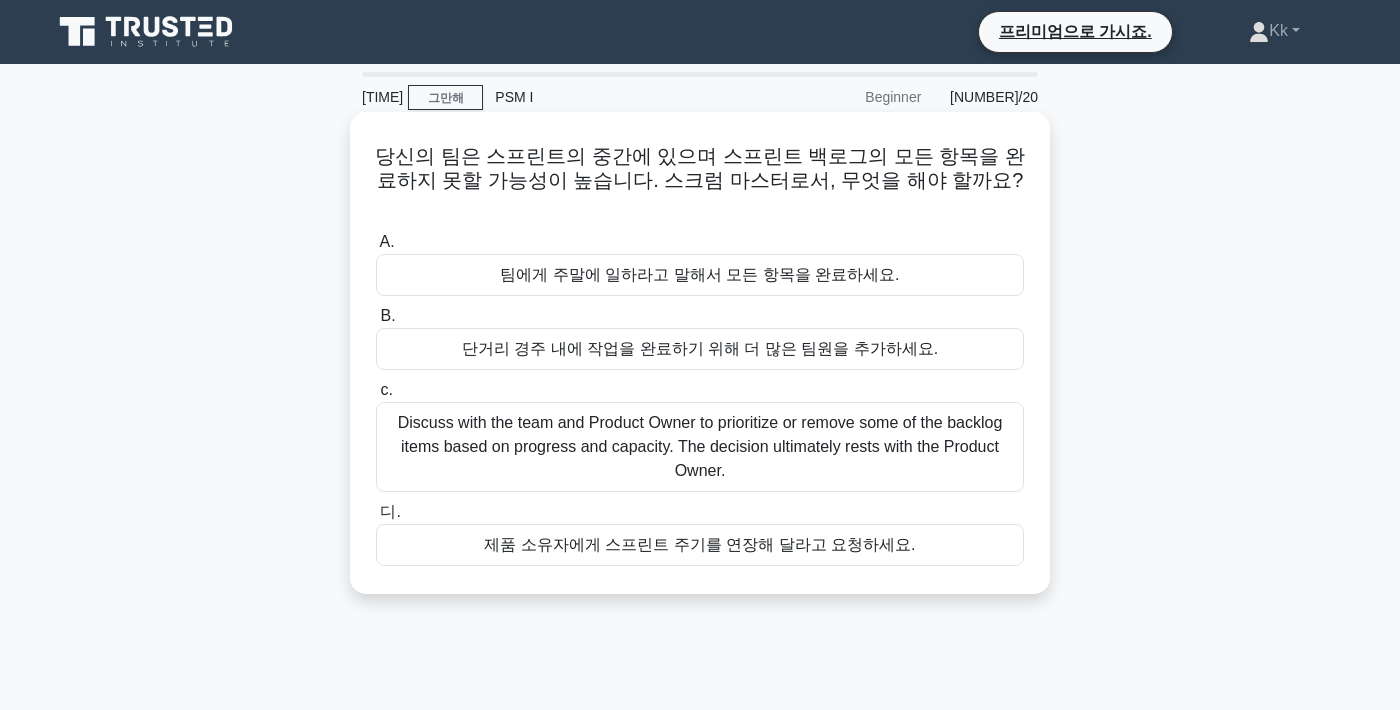 click on "Discuss with the team and Product Owner to reprioritize or remove some backlog items based on progress and capacity. The decision ultimately lies with the Product Owner." at bounding box center (700, 435) 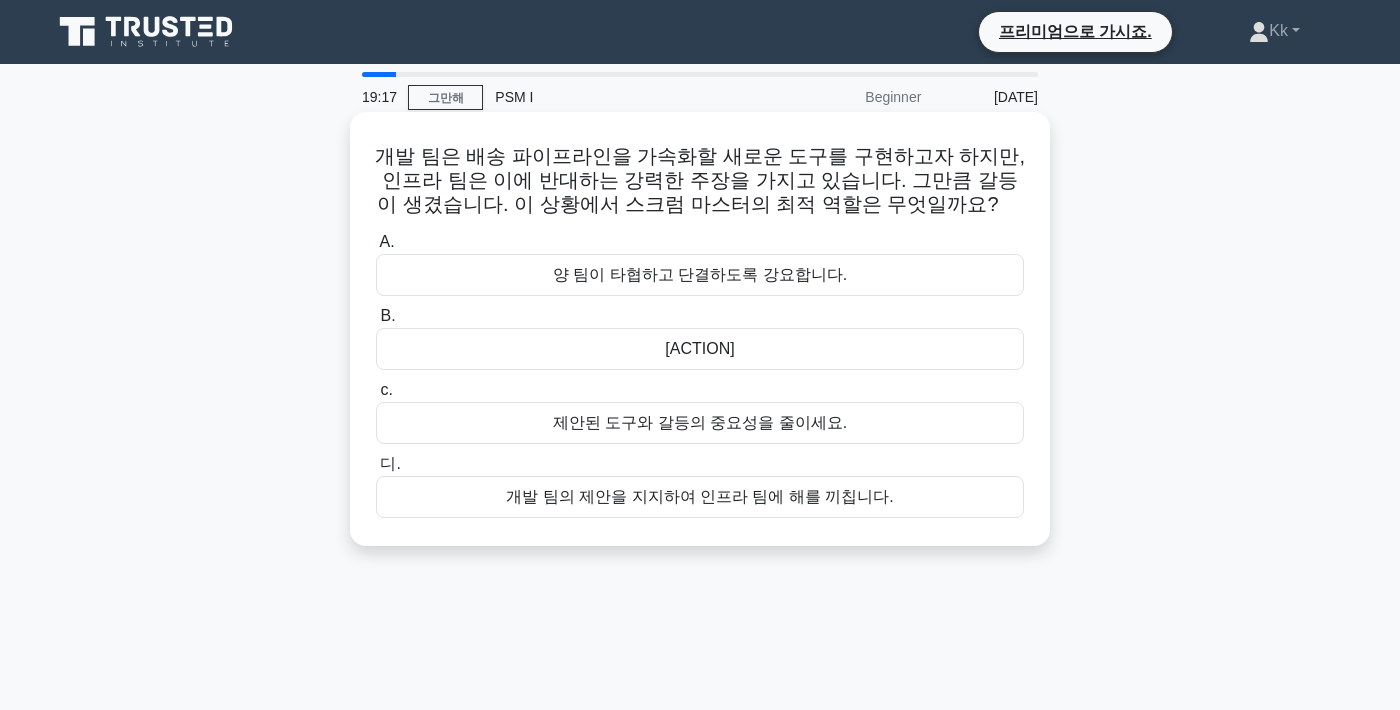 click on "두 팀 간의 만남을 촉진하여 서로의 관점을 이해하고 공통점을 찾을 수 있도록 하세요." at bounding box center [700, 349] 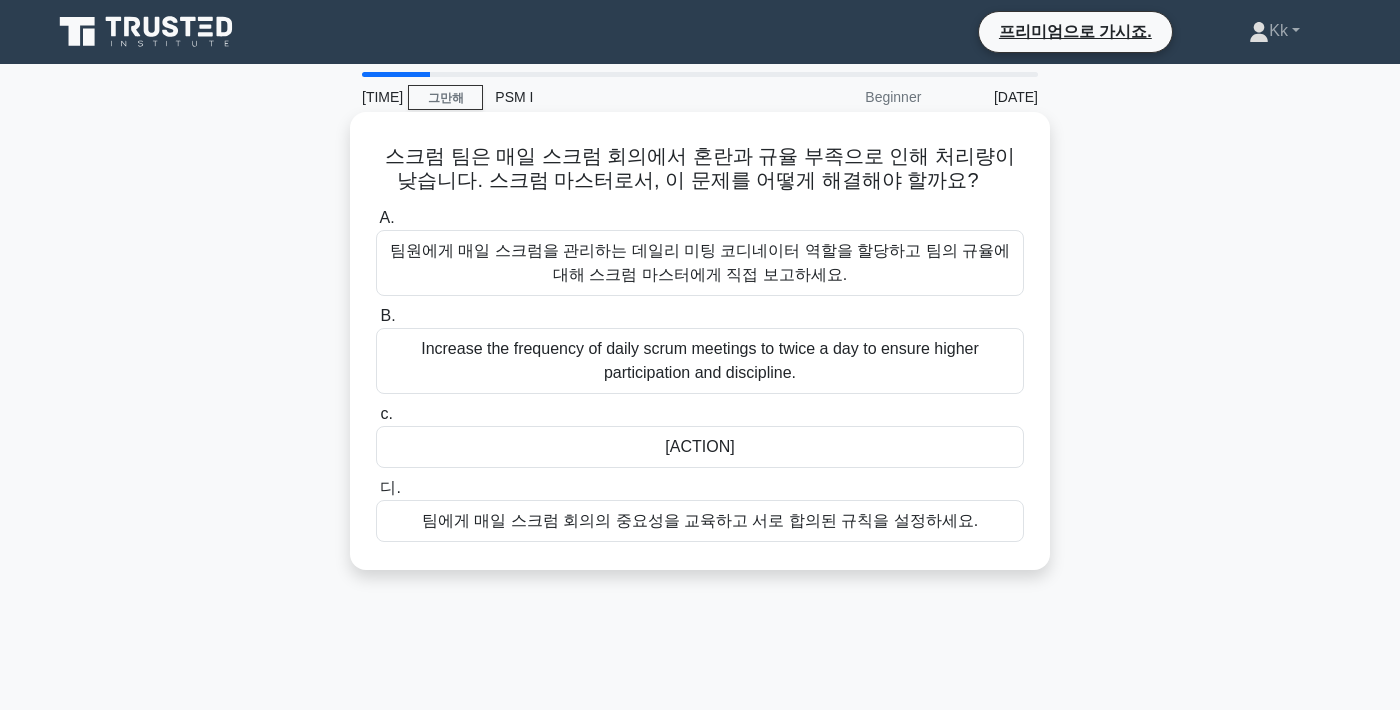 click on "팀에게 매일 스크럼 회의의 중요성을 교육하고 서로 합의된 규칙을 설정하세요." at bounding box center [700, 497] 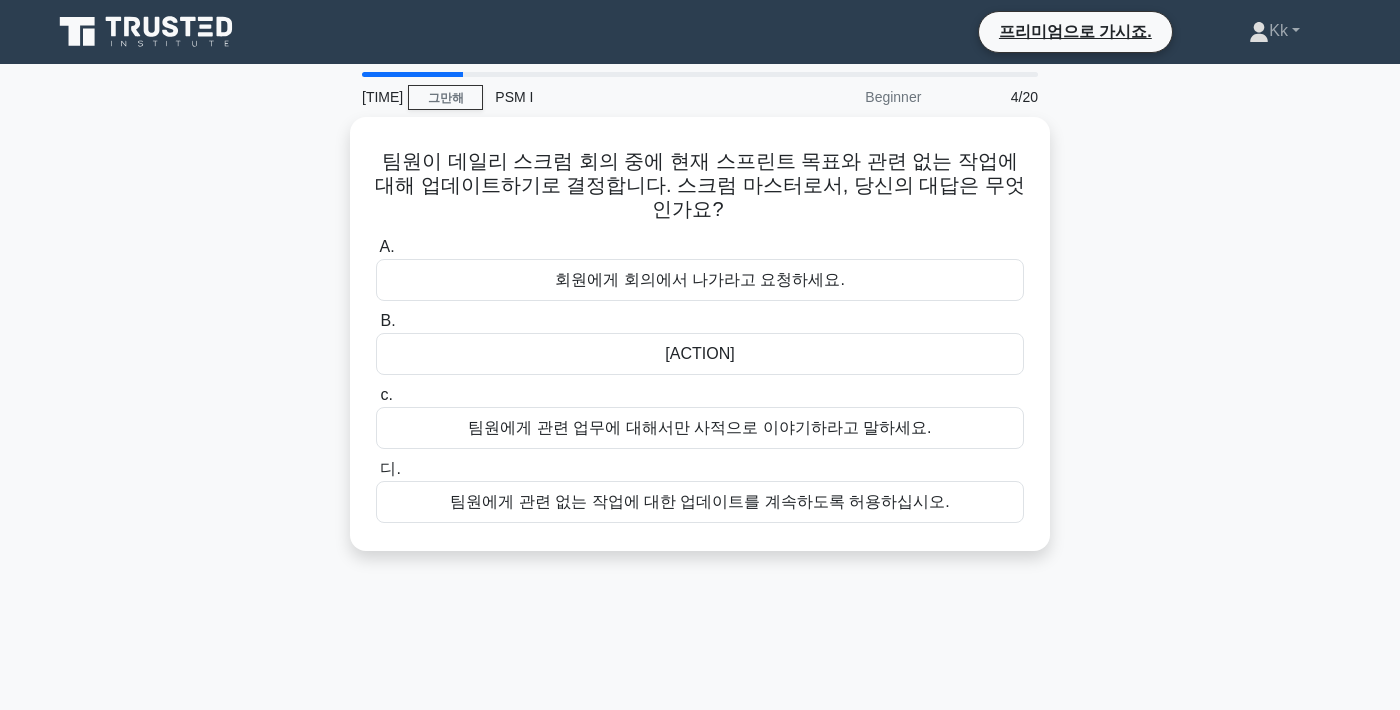 click on "[TIME]
PSM I
초보자
[DATE]
팀원이 데일리 스크럼 회의 중에 현재 스프린트 목표와 관련 없는 작업에 대해 업데이트하기로 결정합니다. 스크럼 마스터로서, 당신의 대답은 무엇인가요?
.spinner_0XTQ{transform-origin:center;animation:spinner_y6GP .75s linear infinite}@keyframes spinner_y6GP{100%{transform:rotate(360deg)}}
A.
B. c. 디." at bounding box center (700, 572) 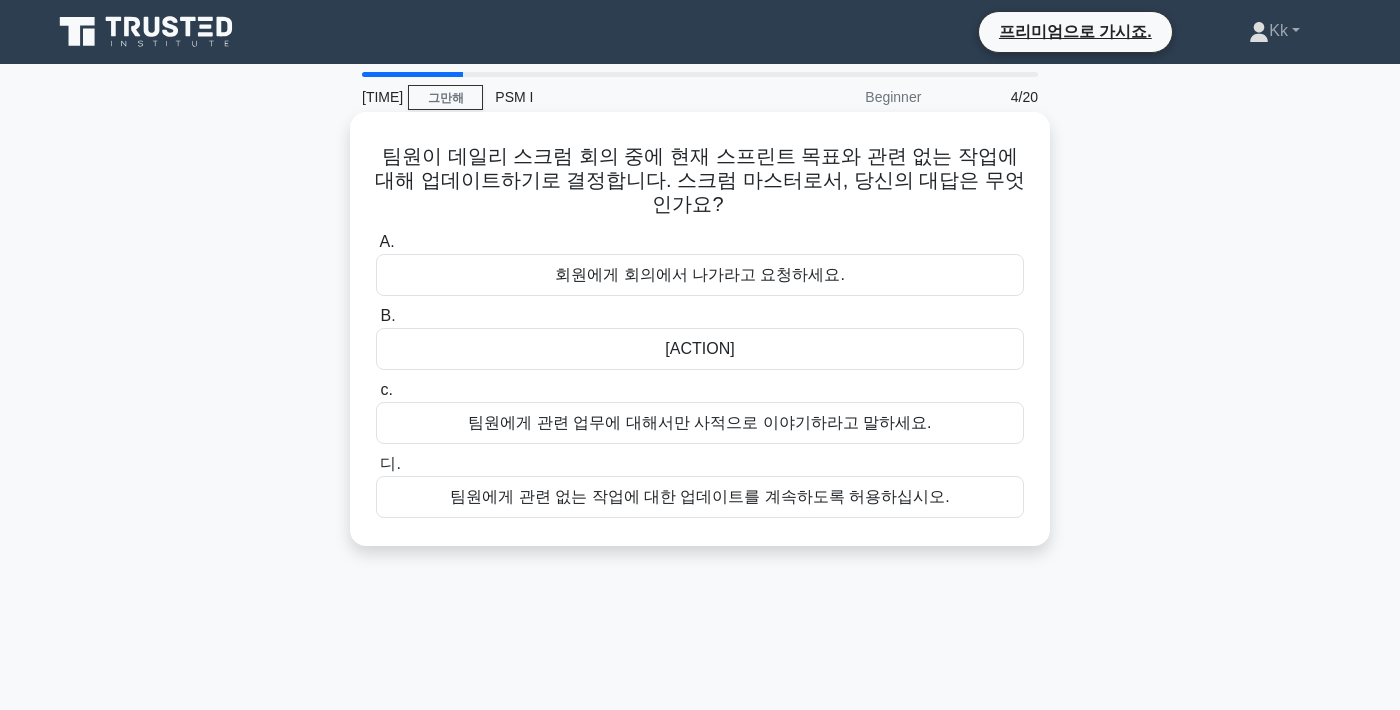 click on "현재의 단거리 목표와 관련된 작업에 집중하도록 논의를 정중하게 방향을 바꾸세요." at bounding box center (700, 349) 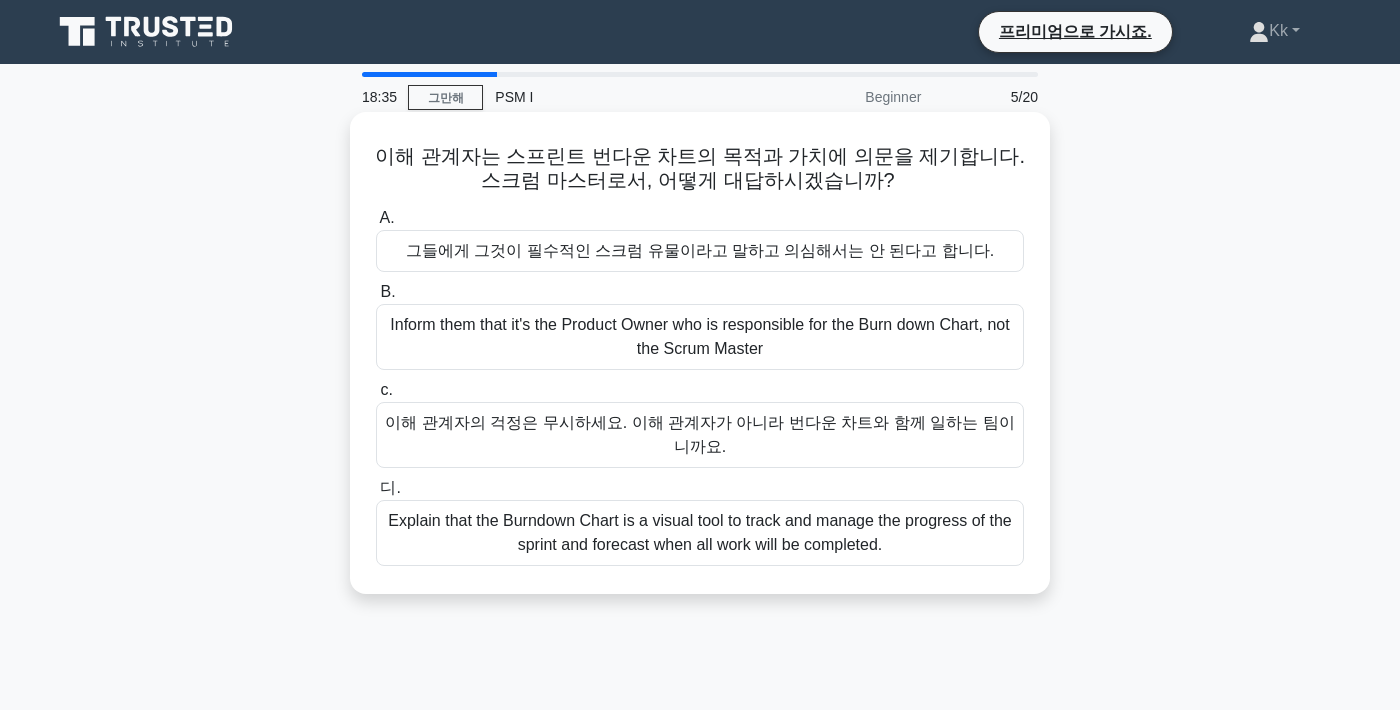 click on "번다운 차트는 모든 작업이 완료되는 시점을 예측하고 스프린트의 진행 상황을 추적하는 시각적 도구라고 설명하세요." at bounding box center (700, 532) 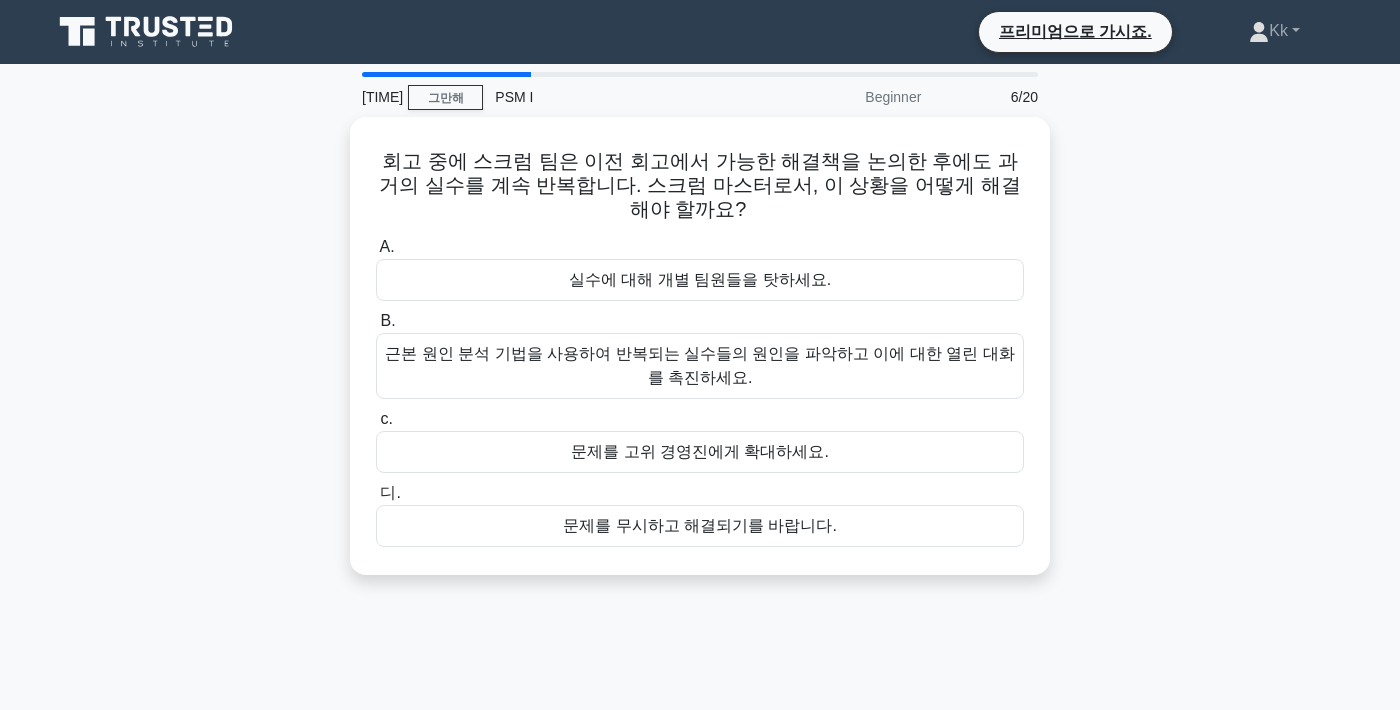 click on "회고 중에 스크럼 팀은 이전 회고에서 가능한 해결책을 논의한 후에도 과거의 실수를 계속 반복합니다. 스크럼 마스터로서, 이 상황을 어떻게 해결해야 할까요?
.spinner_0XTQ{transform-origin:center;animation:spinner_y6GP .75s linear infinite}@keyframes spinner_y6GP{100%{transform:rotate(360deg)}}
A.
B. c. 디." at bounding box center (700, 358) 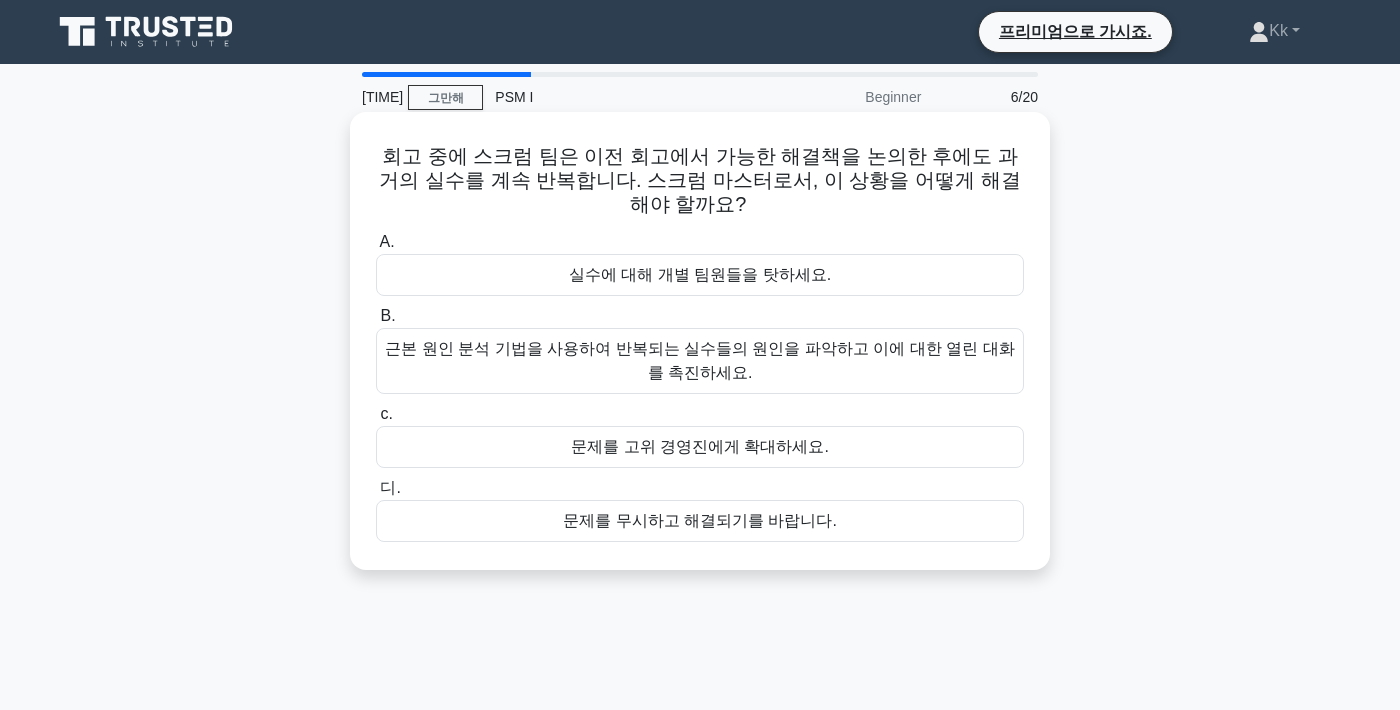 click on "근본 원인 분석 기법을 사용하여 반복되는 실수들의 원인을 파악하고 이에 대한 열린 대화를 촉진하세요." at bounding box center [700, 361] 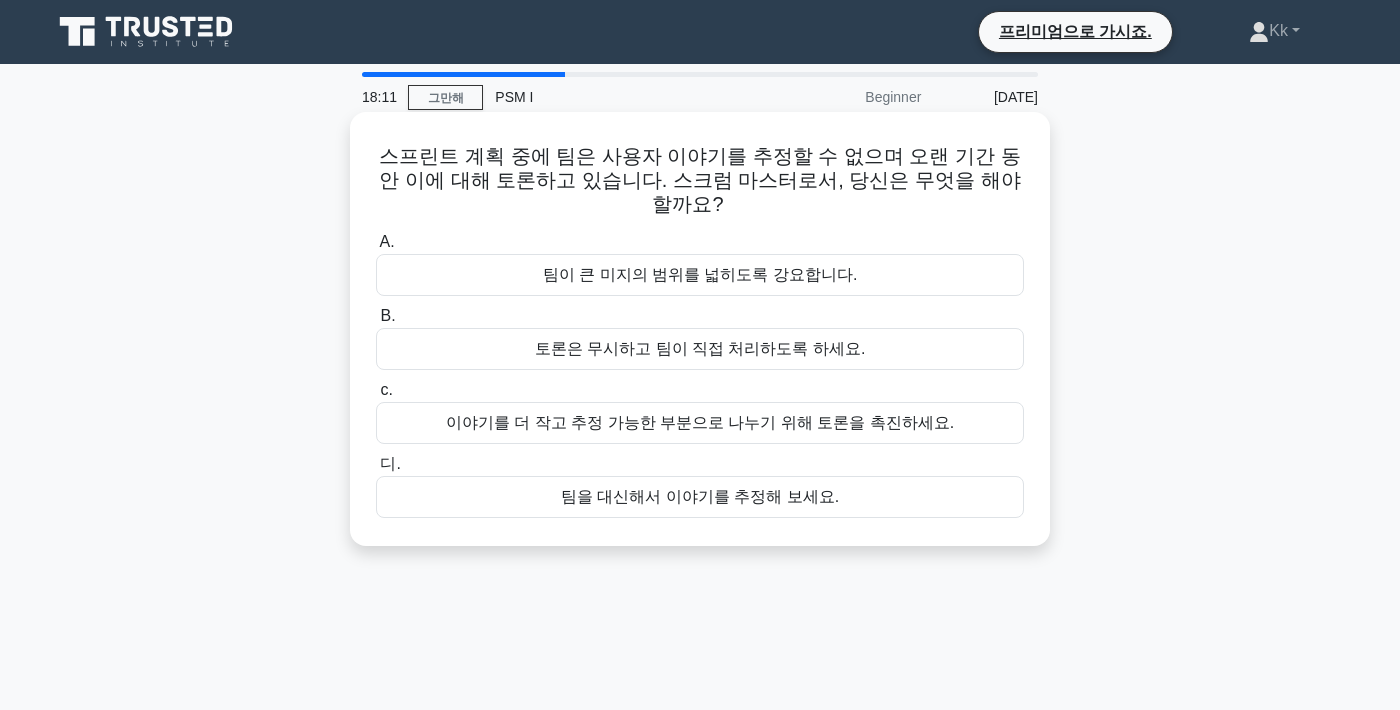 click on "이야기를 더 작고 추정 가능한 부분으로 나누기 위해 토론을 촉진하세요." at bounding box center (700, 422) 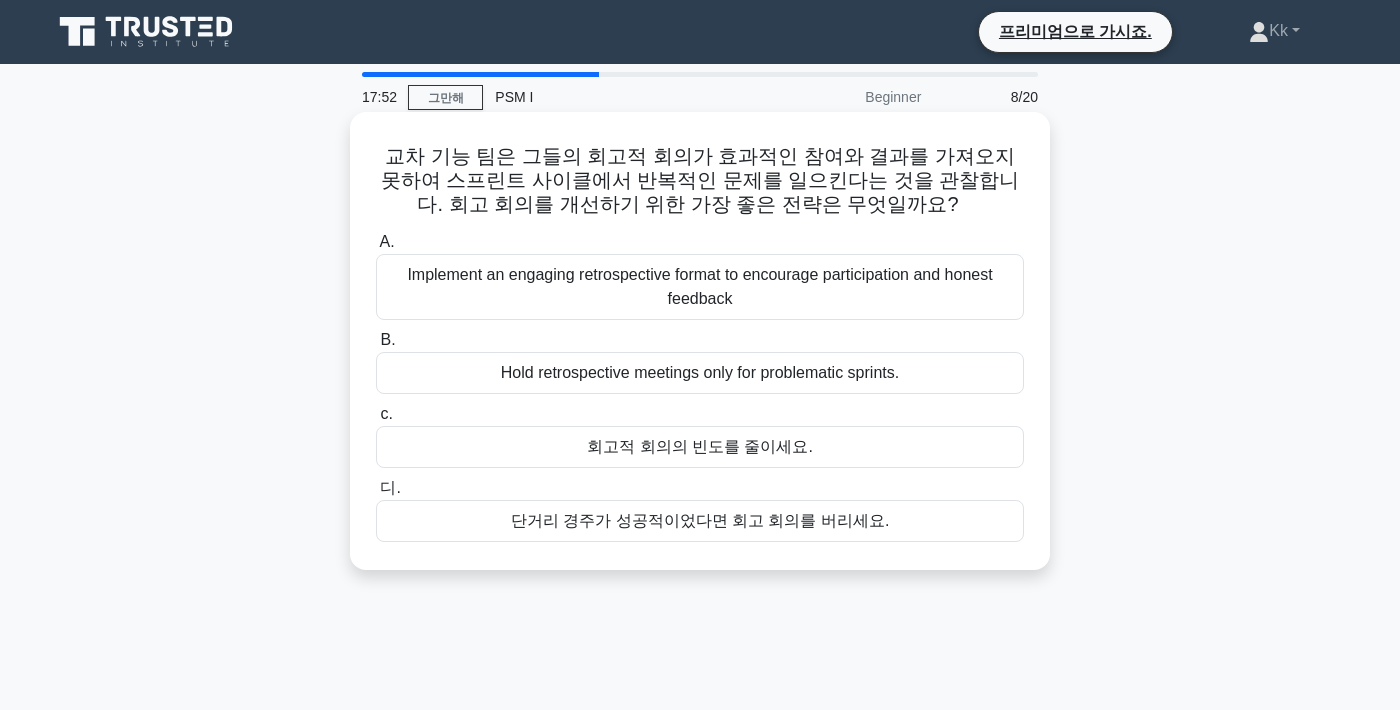 click on "참여와 솔직한 피드백을 장려하기 위해 매력적인 회고 형식을 구현하세요." at bounding box center (700, 275) 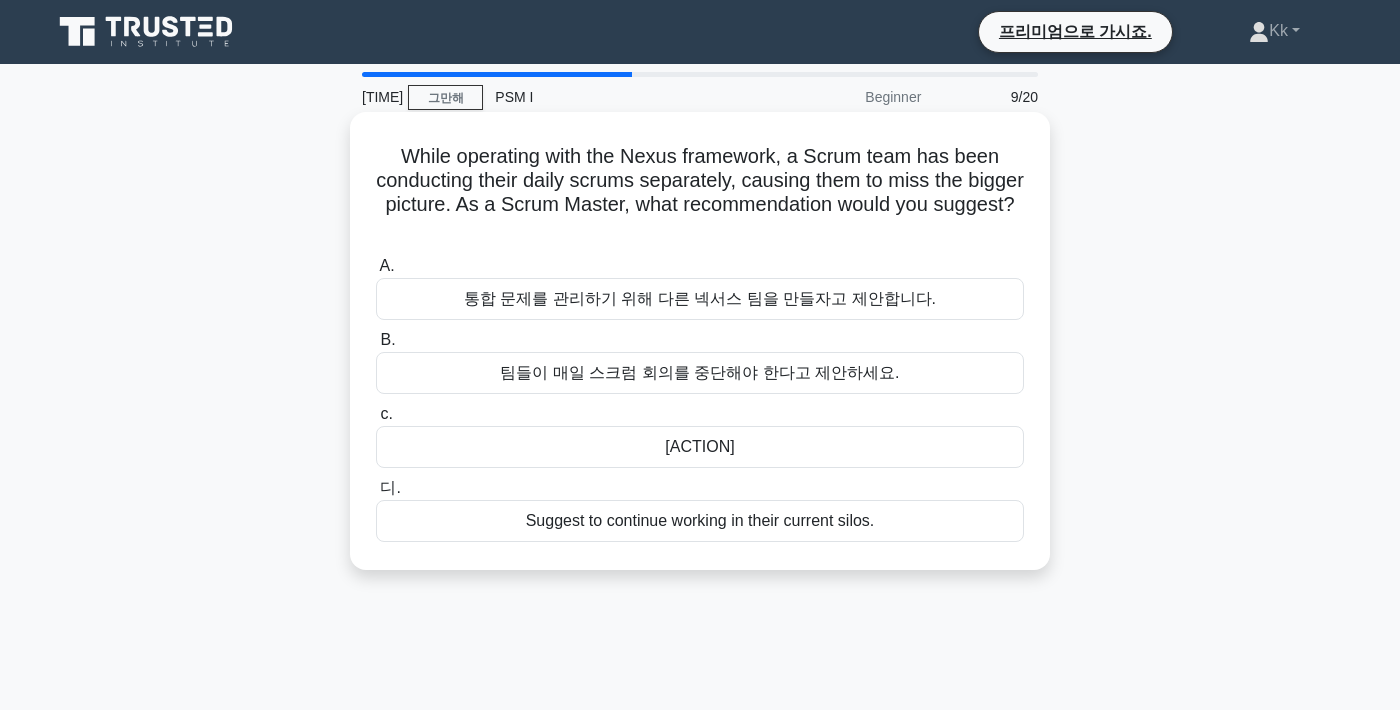 click on "팀 간에 통합 문제와 의존성을 공개적으로 논의할 수 있는 넥서스 데일리 스크럼을 갖도록 권장합니다." at bounding box center [700, 434] 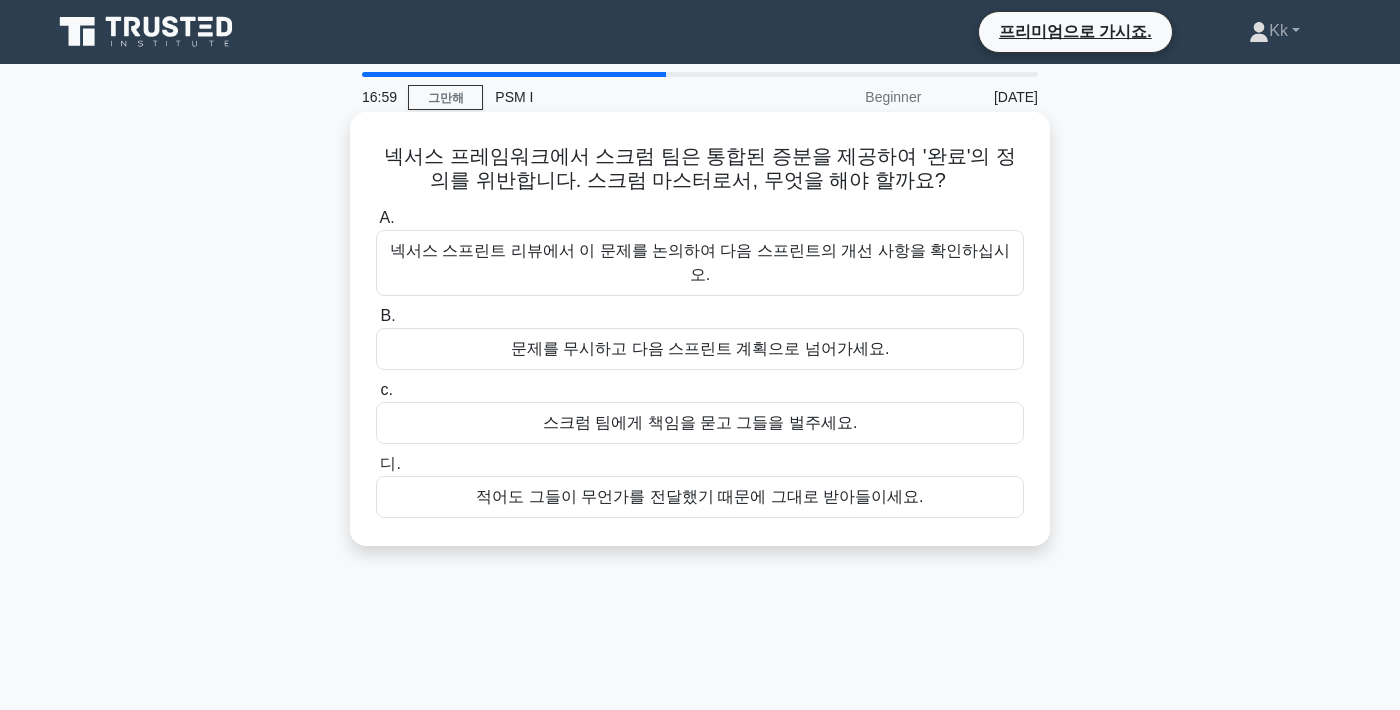 click on "넥서스 스프린트 리뷰에서 이 문제를 논의하여 다음 스프린트의 개선 사항을 확인하십시오." at bounding box center (700, 287) 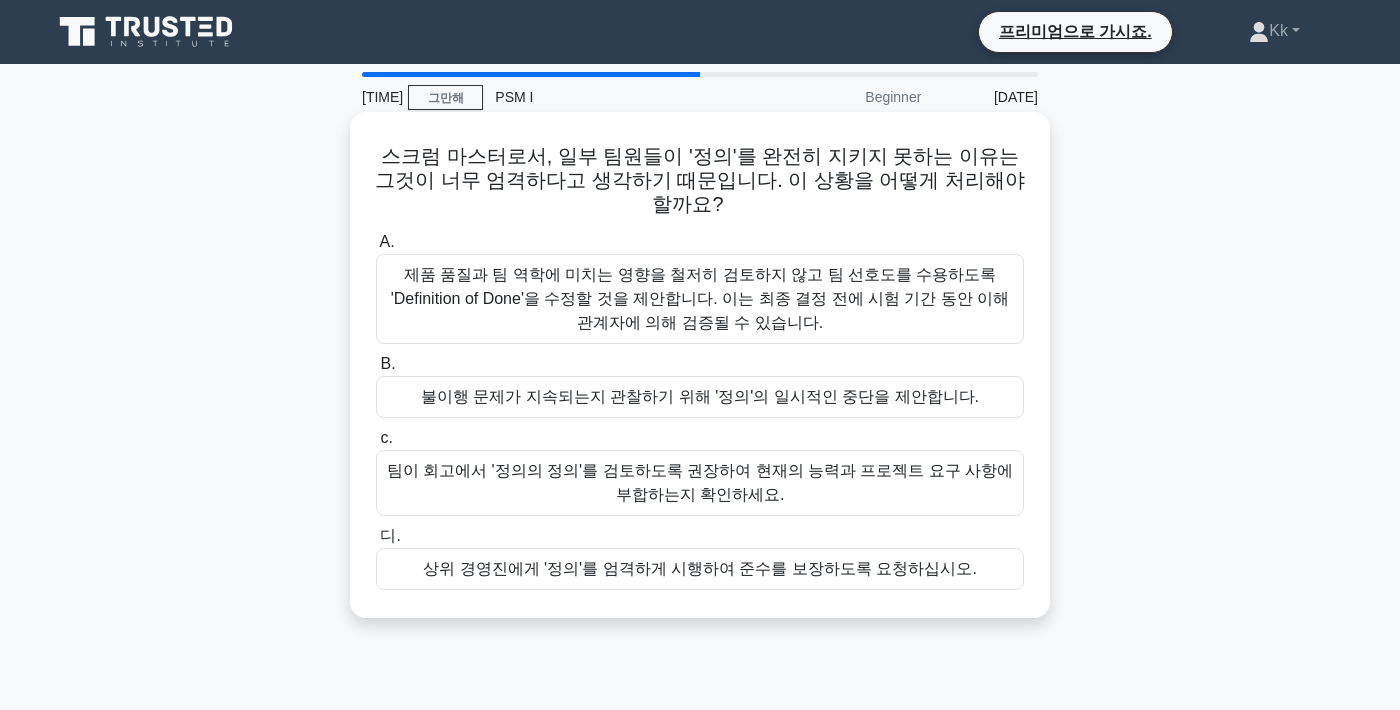 click on "팀이 회고에서 '정의의 정의'를 검토하도록 권장하여 현재의 능력과 프로젝트 요구 사항에 부합하는지 확인하세요." at bounding box center (700, 482) 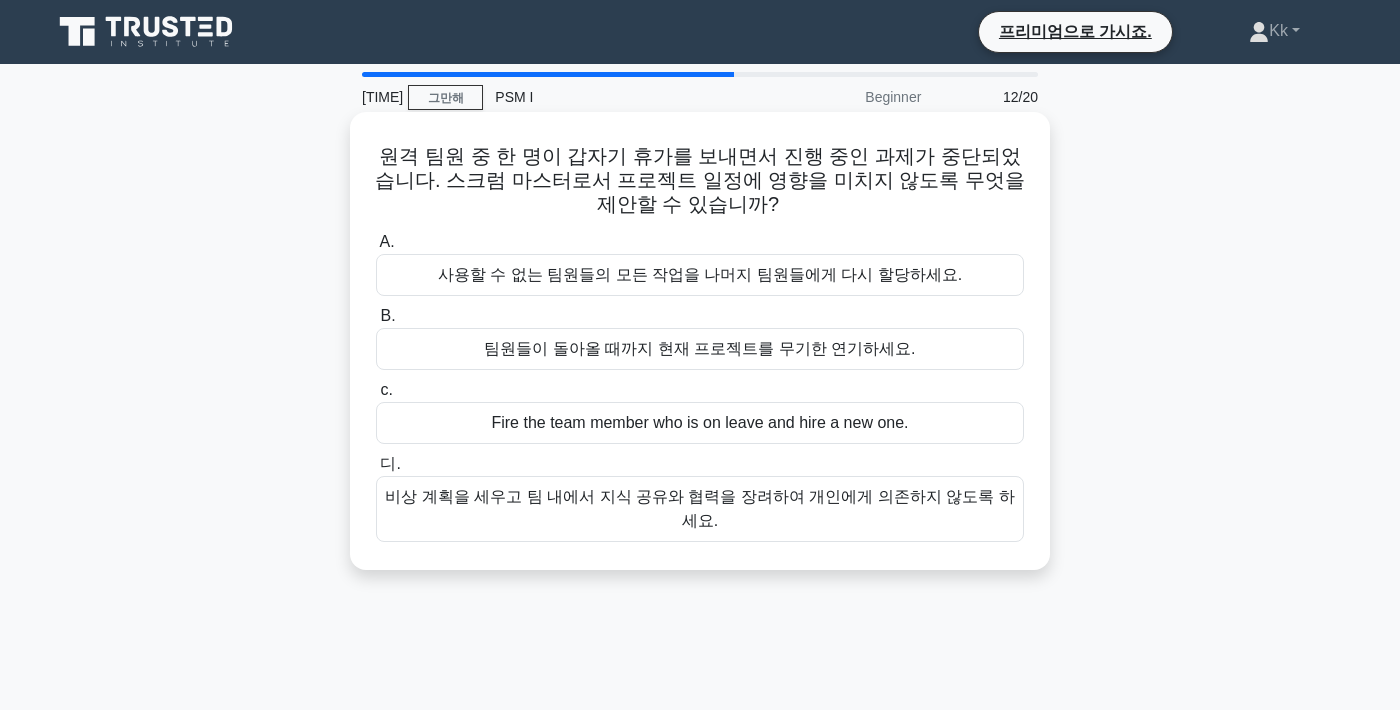 click on "비상 계획을 세우고 팀 내에서 지식 공유와 협력을 장려하여 개인에게 의존하지 않도록 하세요." at bounding box center [699, 508] 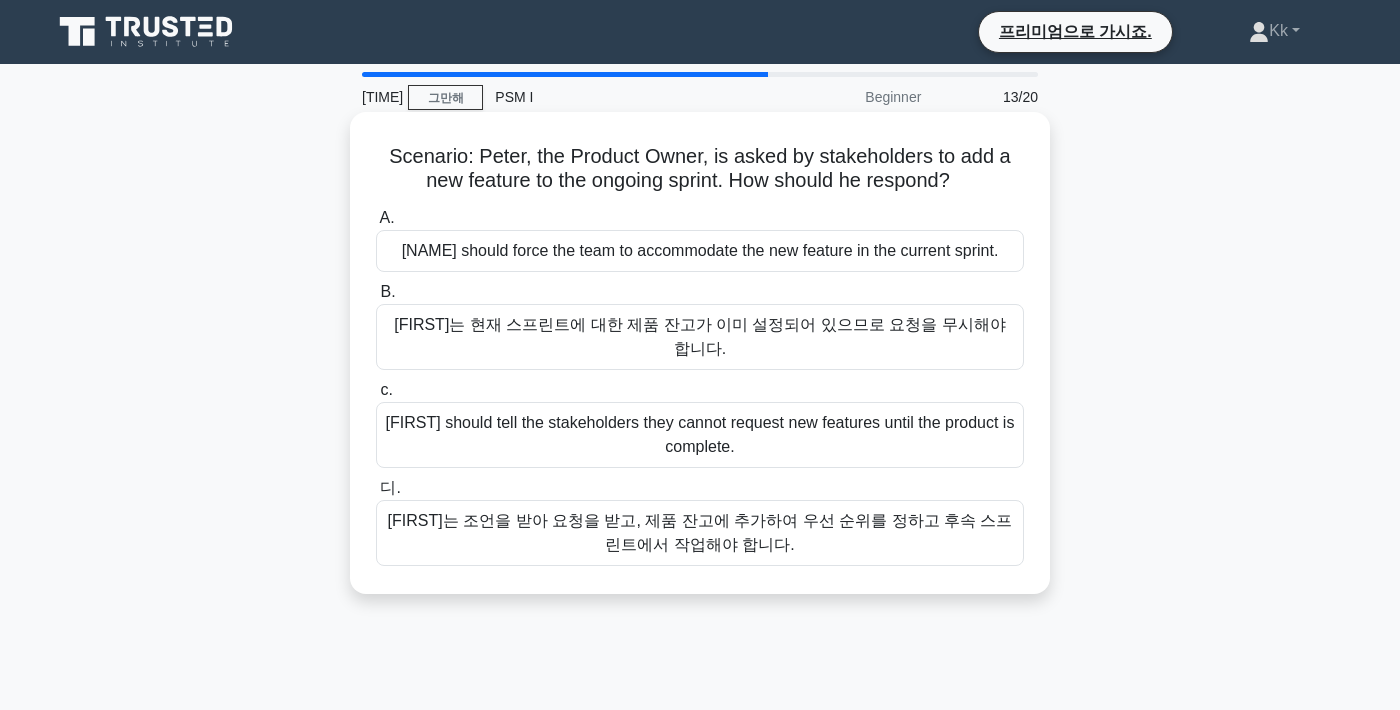 click on "피터는 이해 관계자들에게 제품이 완성될 때까지 새로운 기능을 요청할 수 없다고 말해야 합니다." at bounding box center [700, 458] 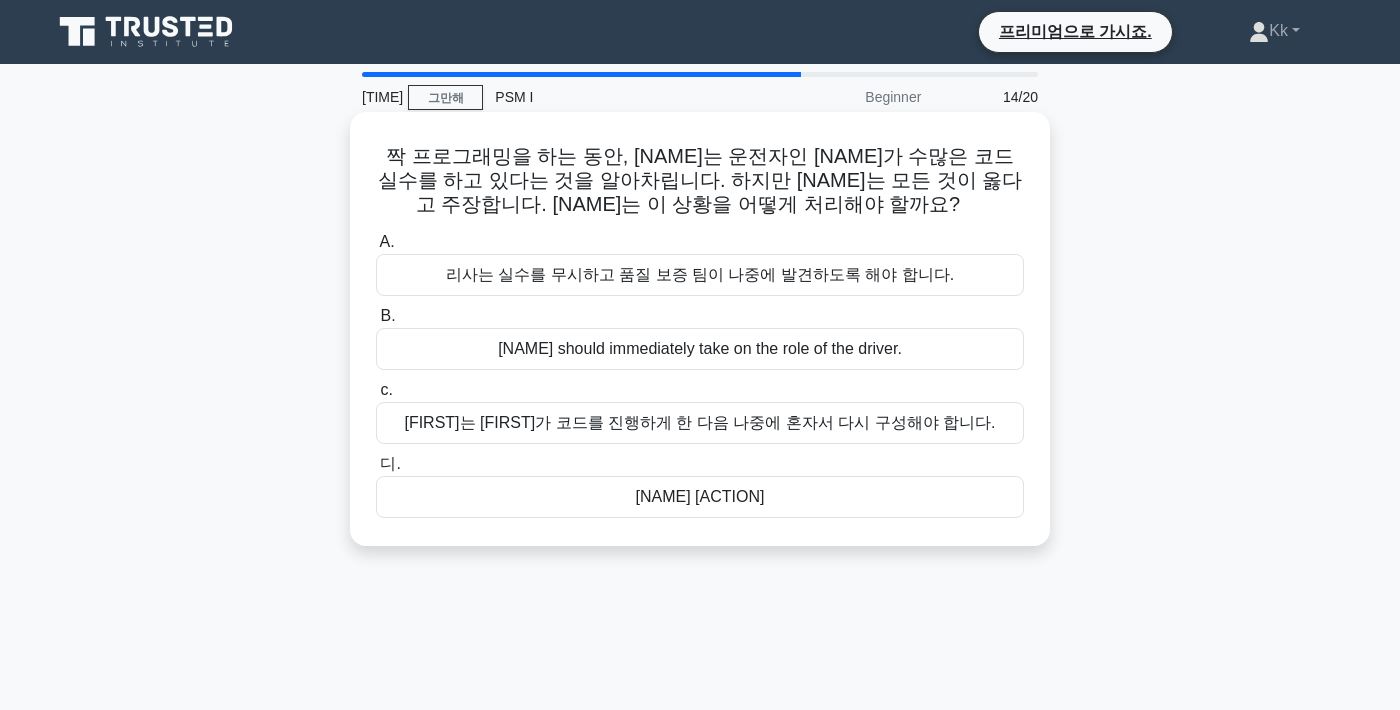 click on "리사는 자신의 우려를 구체적이고 명확하게 설명한 다음 케이트와 상의해야 합니다." at bounding box center [700, 533] 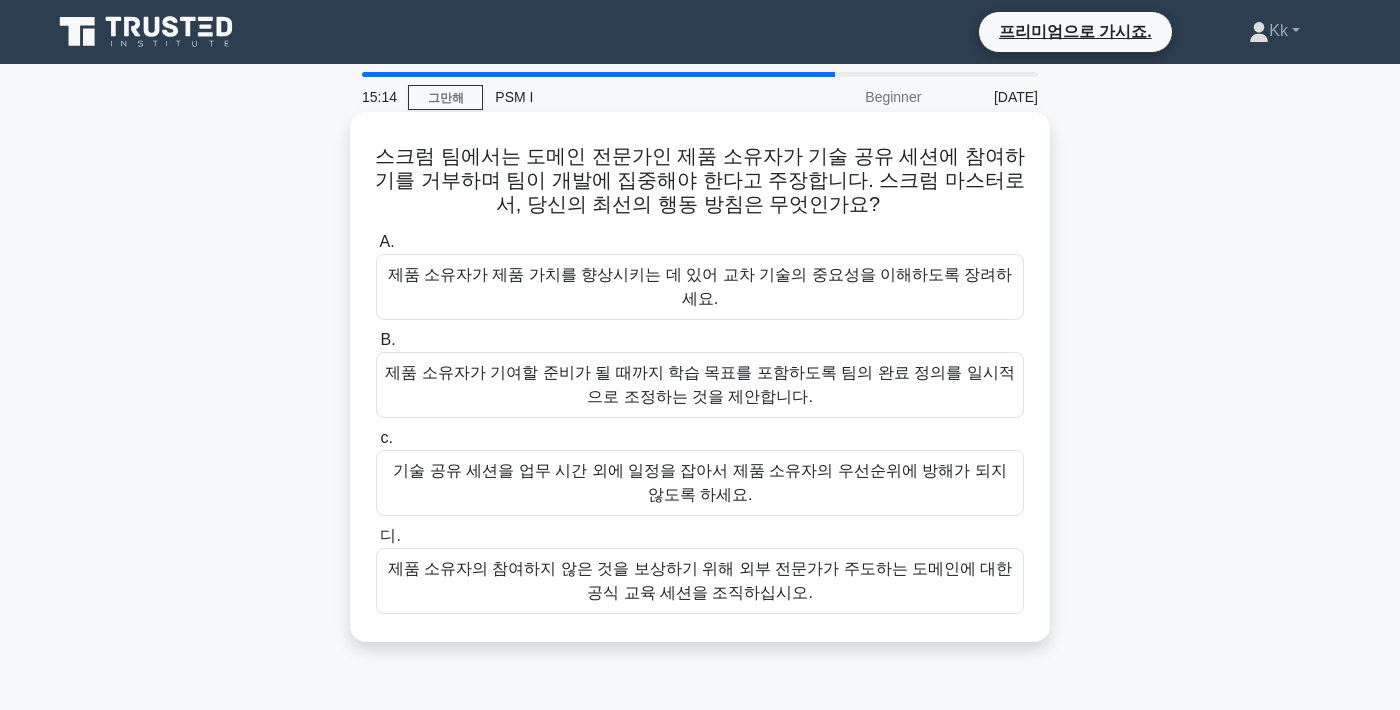 click on "제품 소유자가 제품 가치를 향상시키는 데 있어 교차 기술의 중요성을 이해하도록 장려하세요." at bounding box center (700, 286) 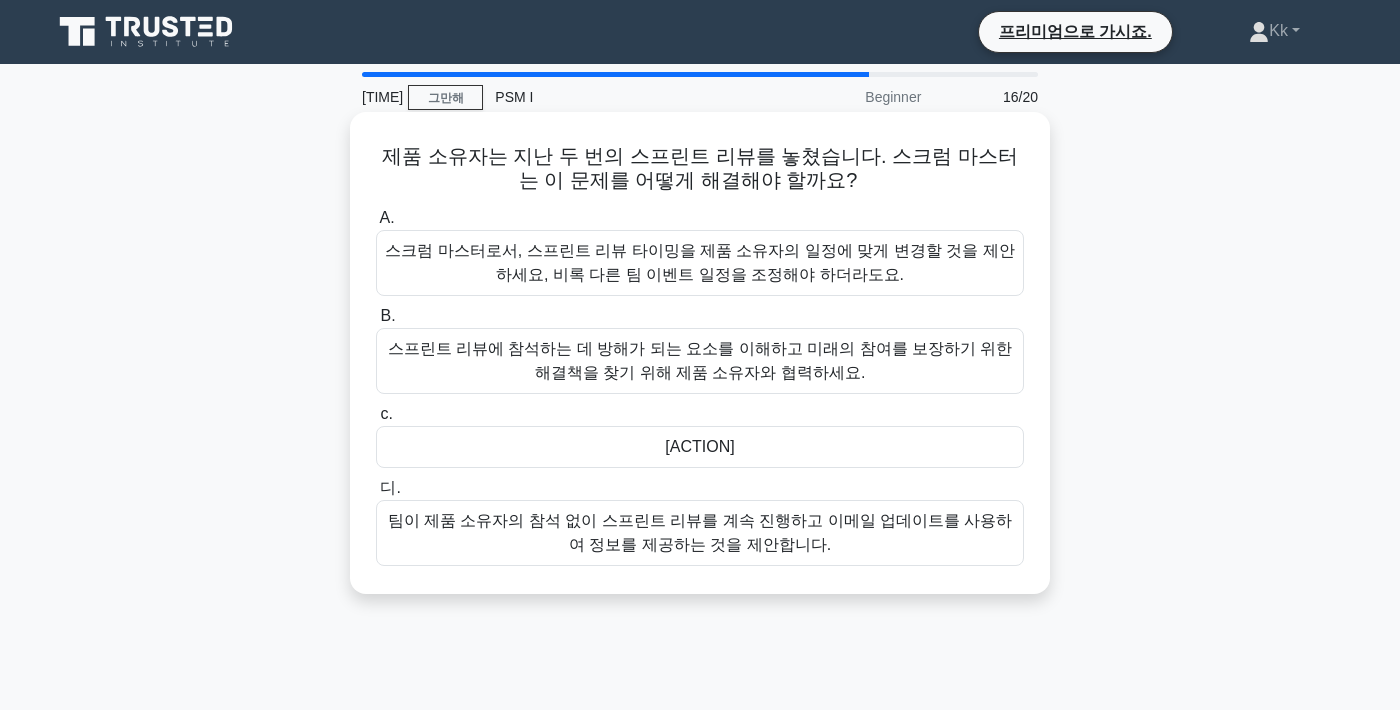 click on "스프린트 리뷰에 참석하는 데 방해가 되는 요소를 이해하고 미래의 참여를 보장하기 위한 해결책을 찾기 위해 제품 소유자와 협력하세요." at bounding box center [700, 360] 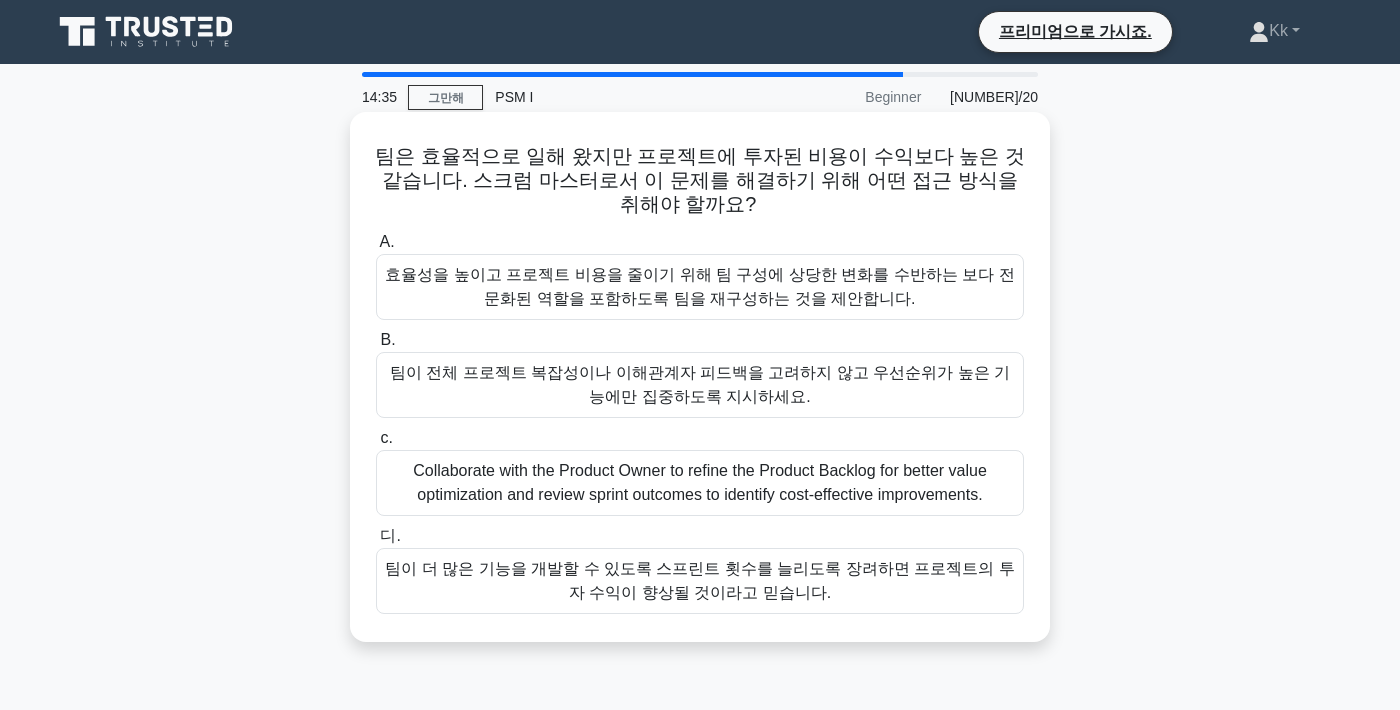 click on "제품 소유자와 협력하여 제품 백로그를 개선하여 더 나은 가치 최적화를 위해 제품 백로그를 개선하고 비용 효율적인 개선 사항을 식별하기 위해 스프린트 결과를 검토합니다." at bounding box center [699, 482] 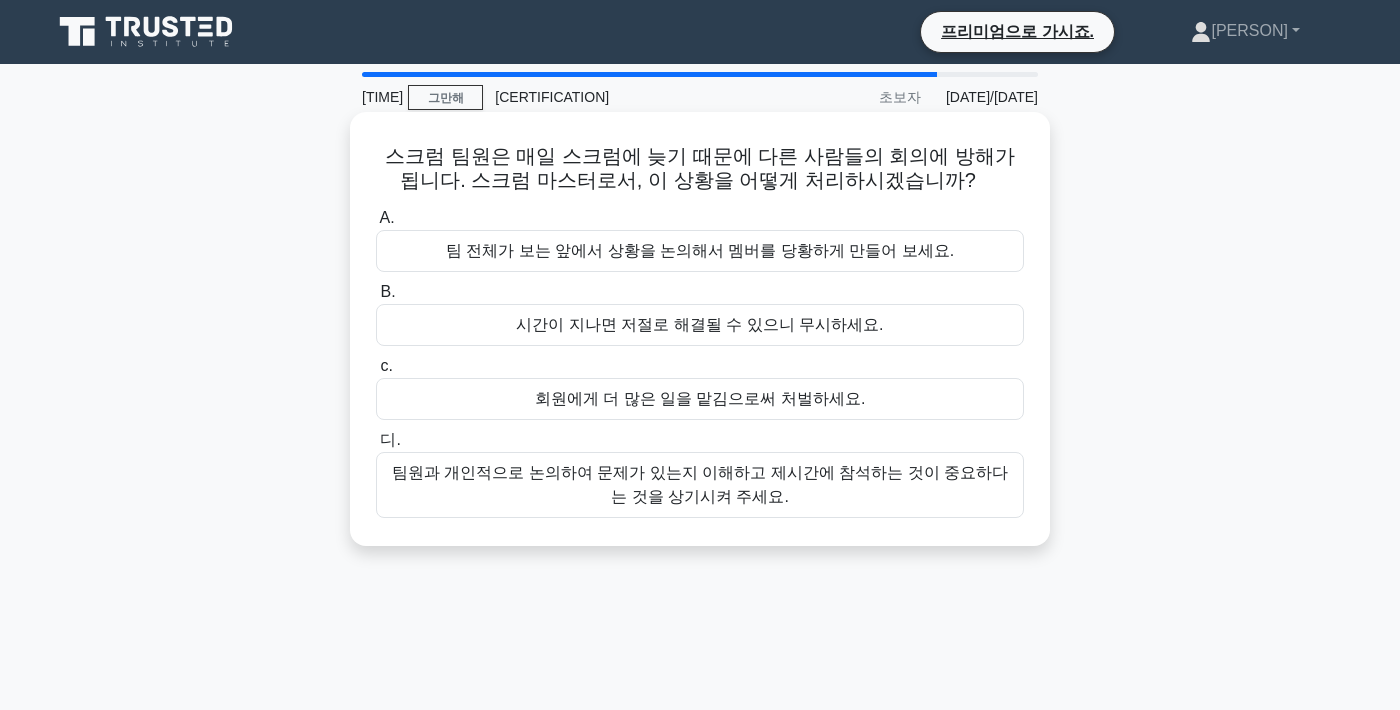 click on "팀원과 개인적으로 논의하여 문제가 있는지 이해하고 제시간에 참석하는 것이 중요하다는 것을 상기시켜 주세요." at bounding box center [700, 485] 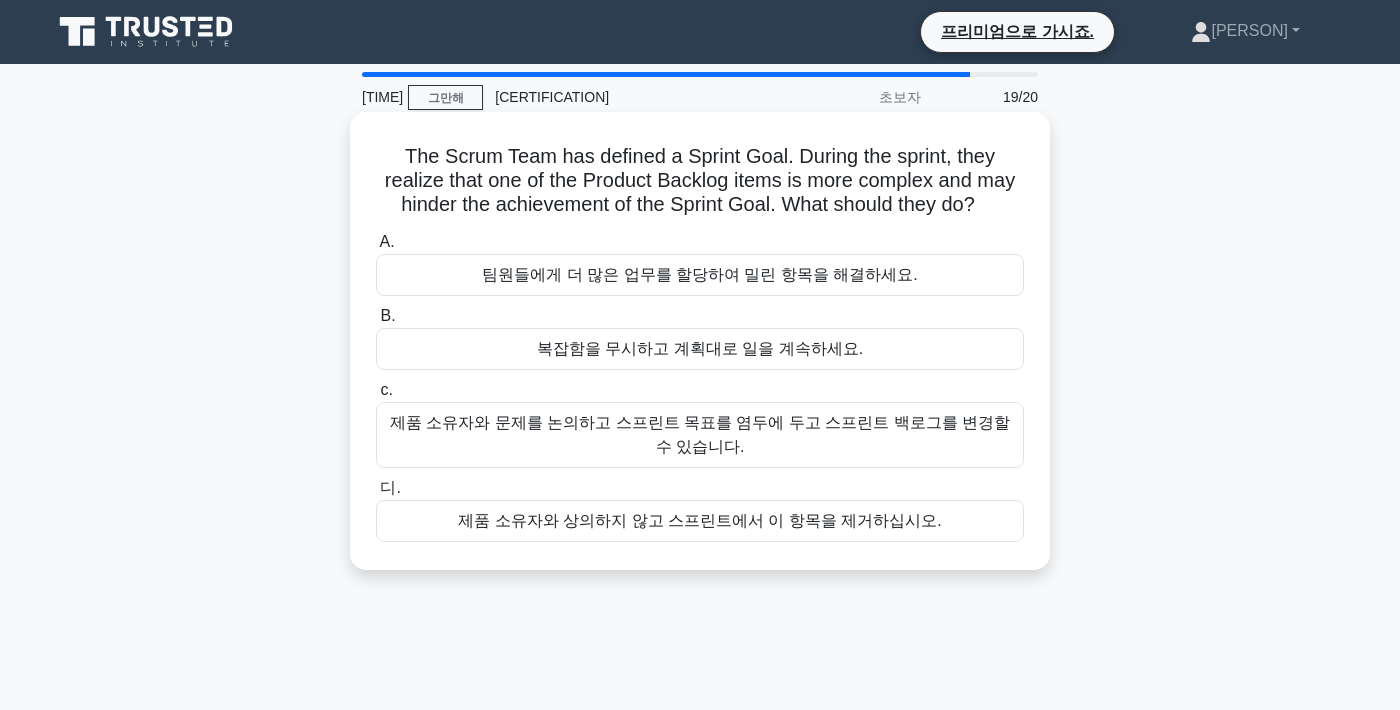 click on "제품 소유자와 문제를 논의하고 스프린트 목표를 염두에 두고 스프린트 백로그를 변경할 수 있습니다." at bounding box center [700, 435] 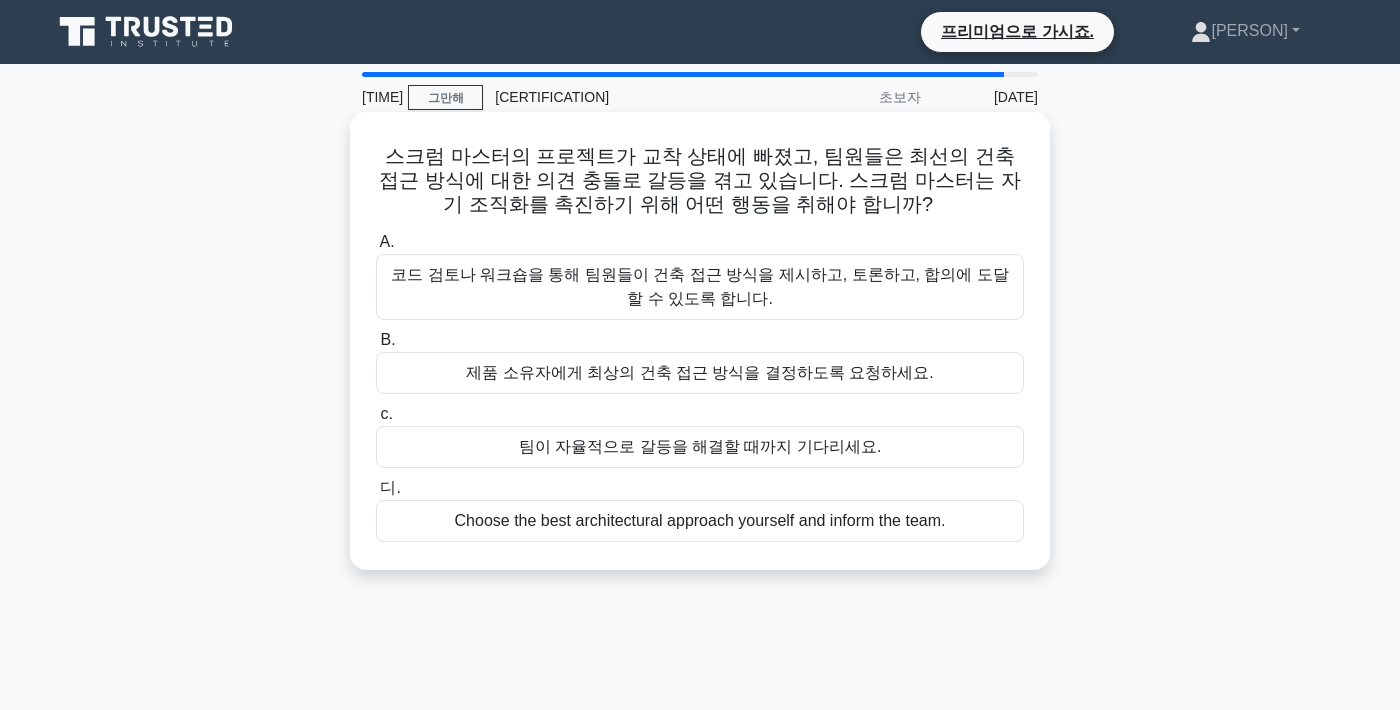 click on "코드 검토나 워크숍을 통해 팀원들이 건축 접근 방식을 제시하고, 토론하고, 합의에 도달할 수 있도록 합니다." at bounding box center (700, 287) 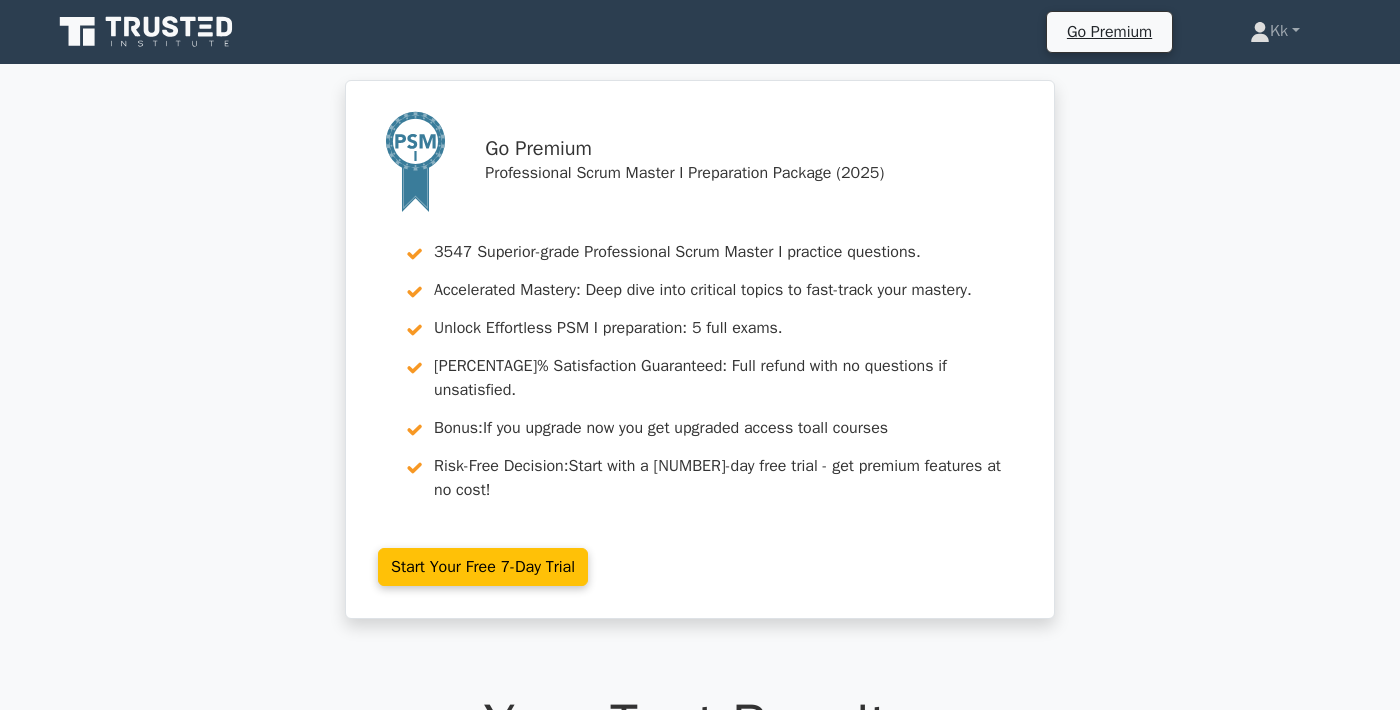 scroll, scrollTop: 0, scrollLeft: 0, axis: both 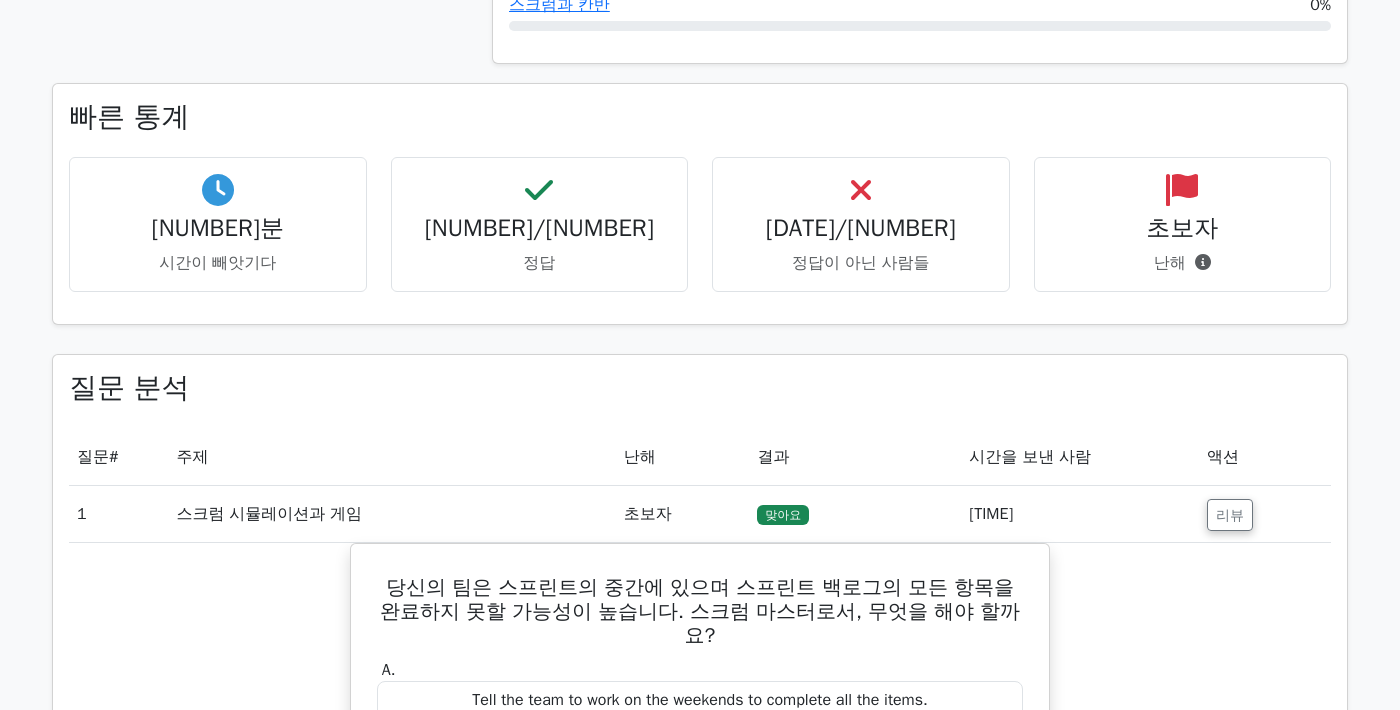 click on "정답이 아닌 사람들" at bounding box center (217, 263) 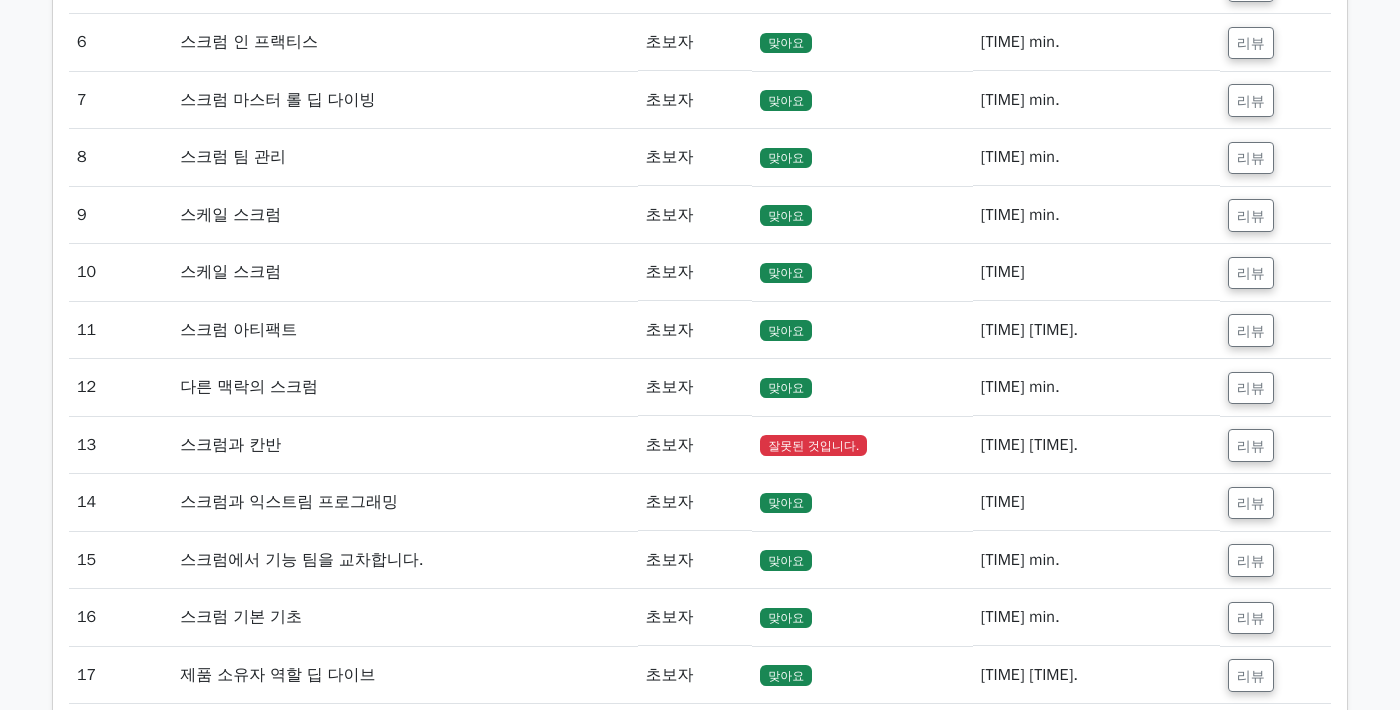 scroll, scrollTop: 3458, scrollLeft: 0, axis: vertical 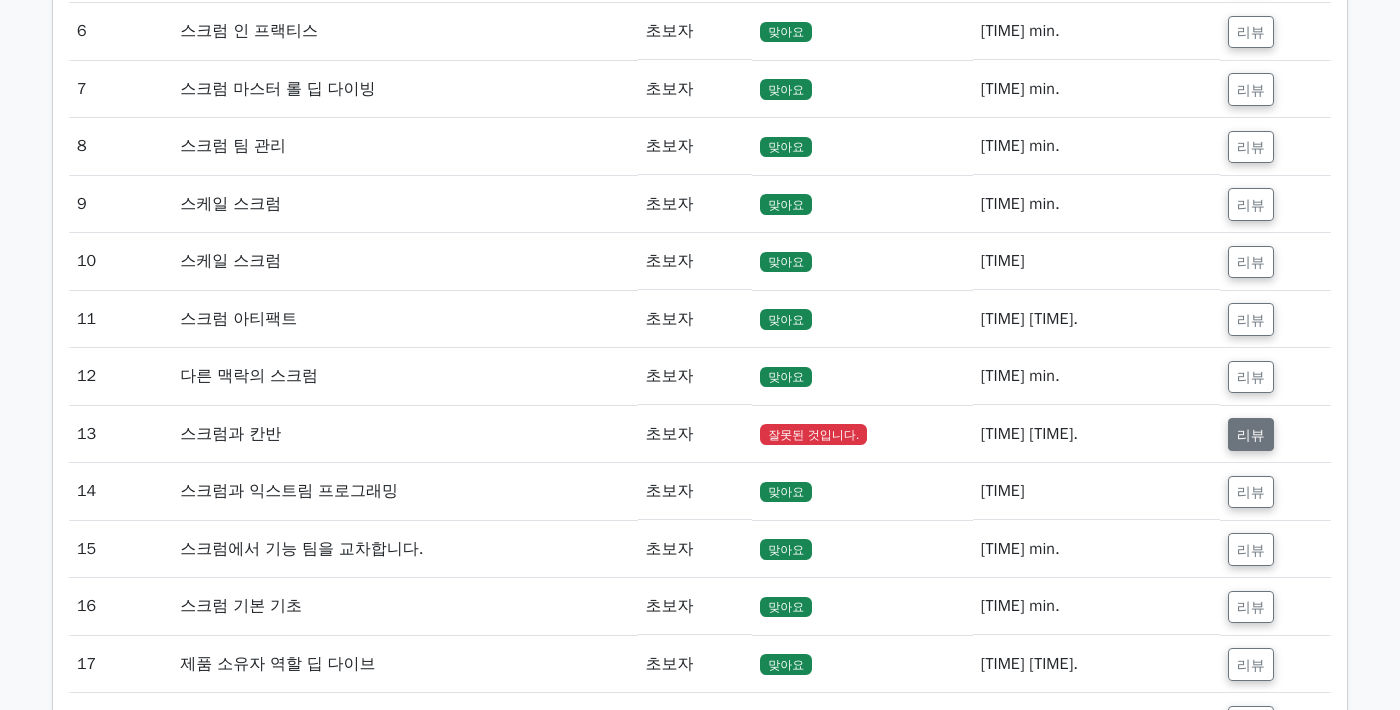 click on "리뷰" at bounding box center (1251, 456) 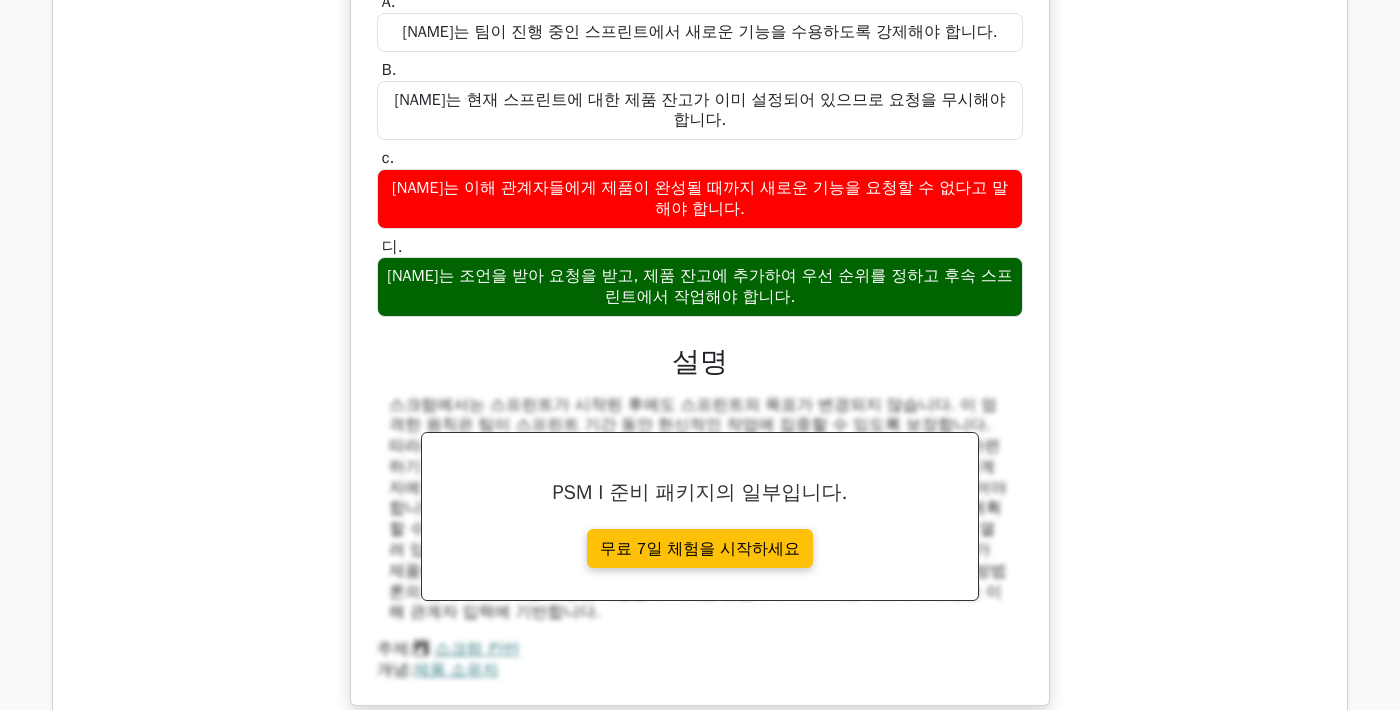scroll, scrollTop: 4022, scrollLeft: 0, axis: vertical 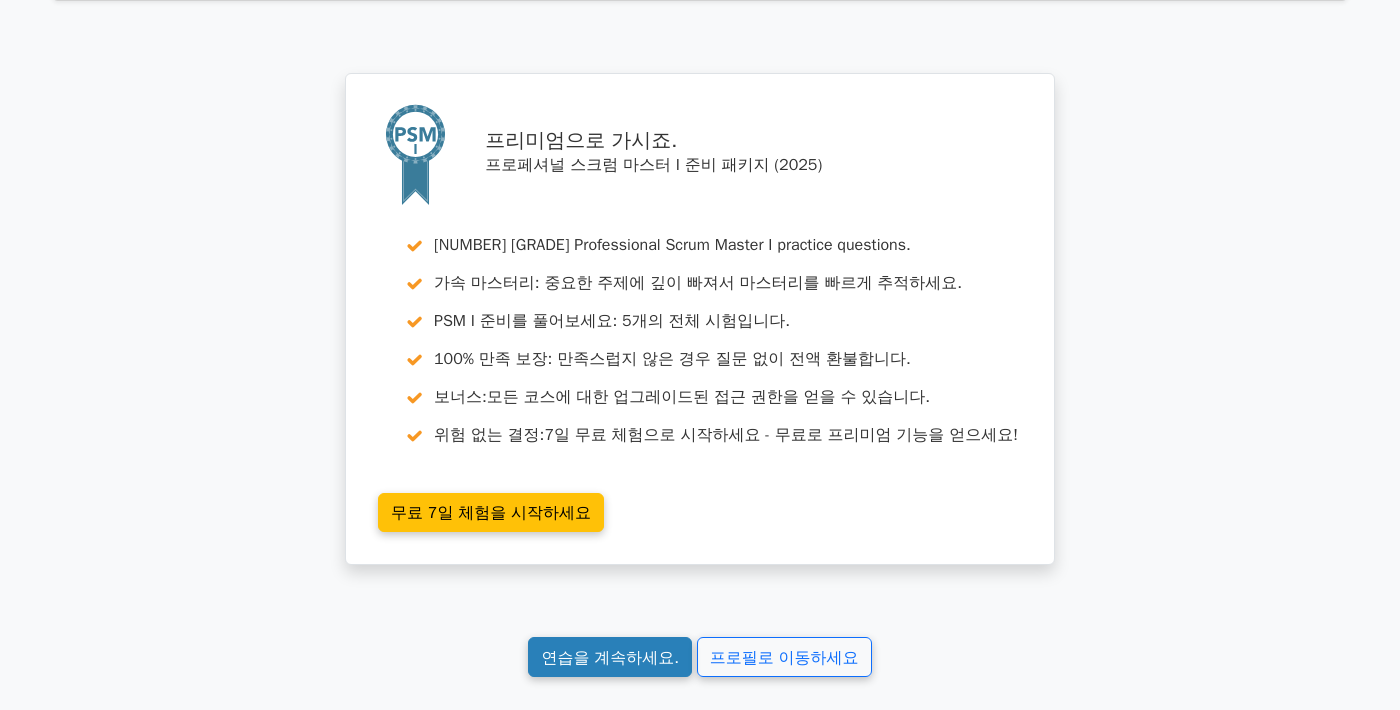 click on "연습을 계속하세요." at bounding box center (610, 658) 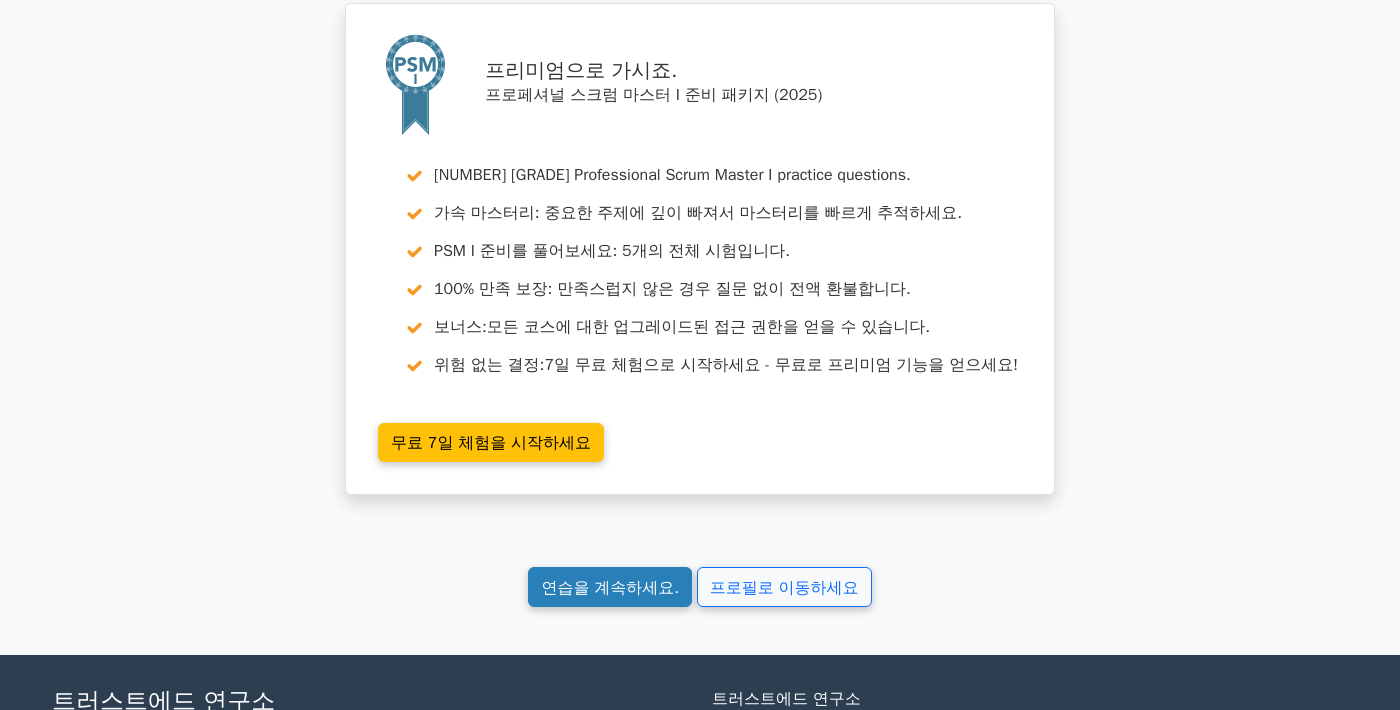 scroll, scrollTop: 5367, scrollLeft: 0, axis: vertical 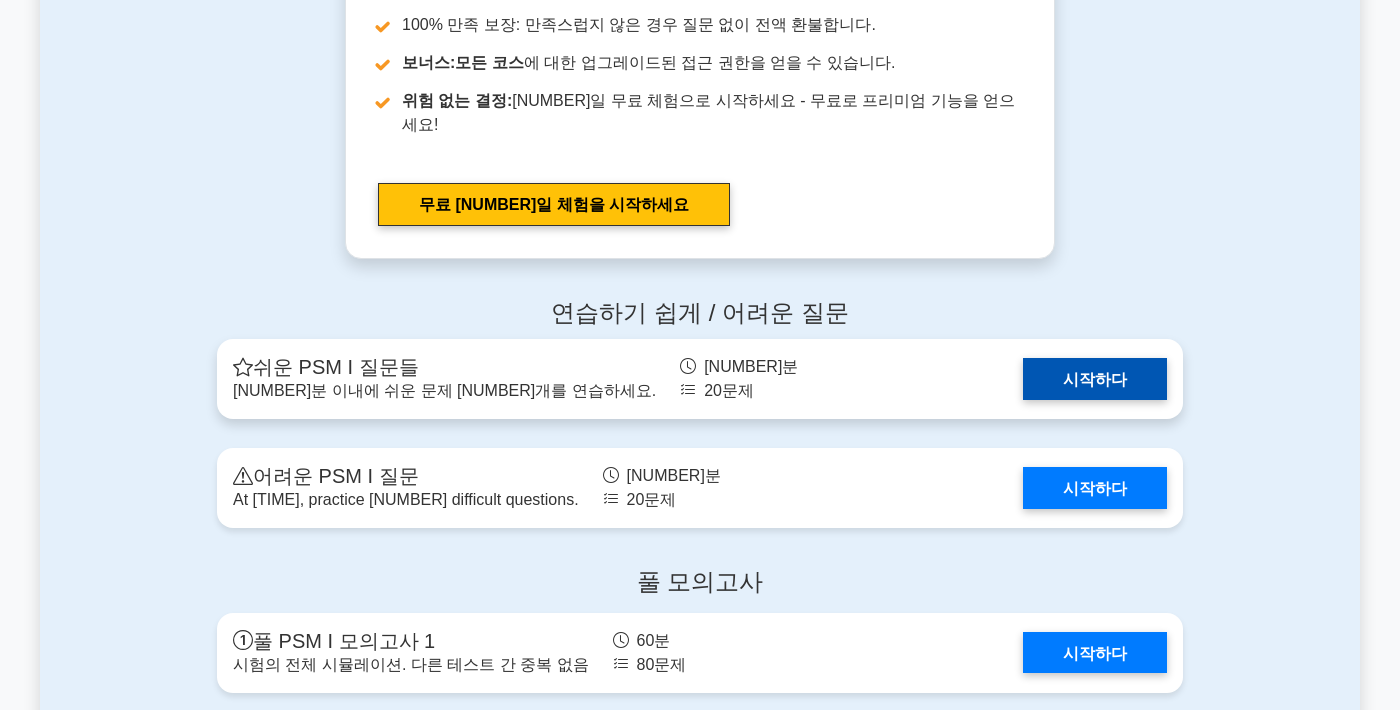 click on "시작하다" at bounding box center [1095, 378] 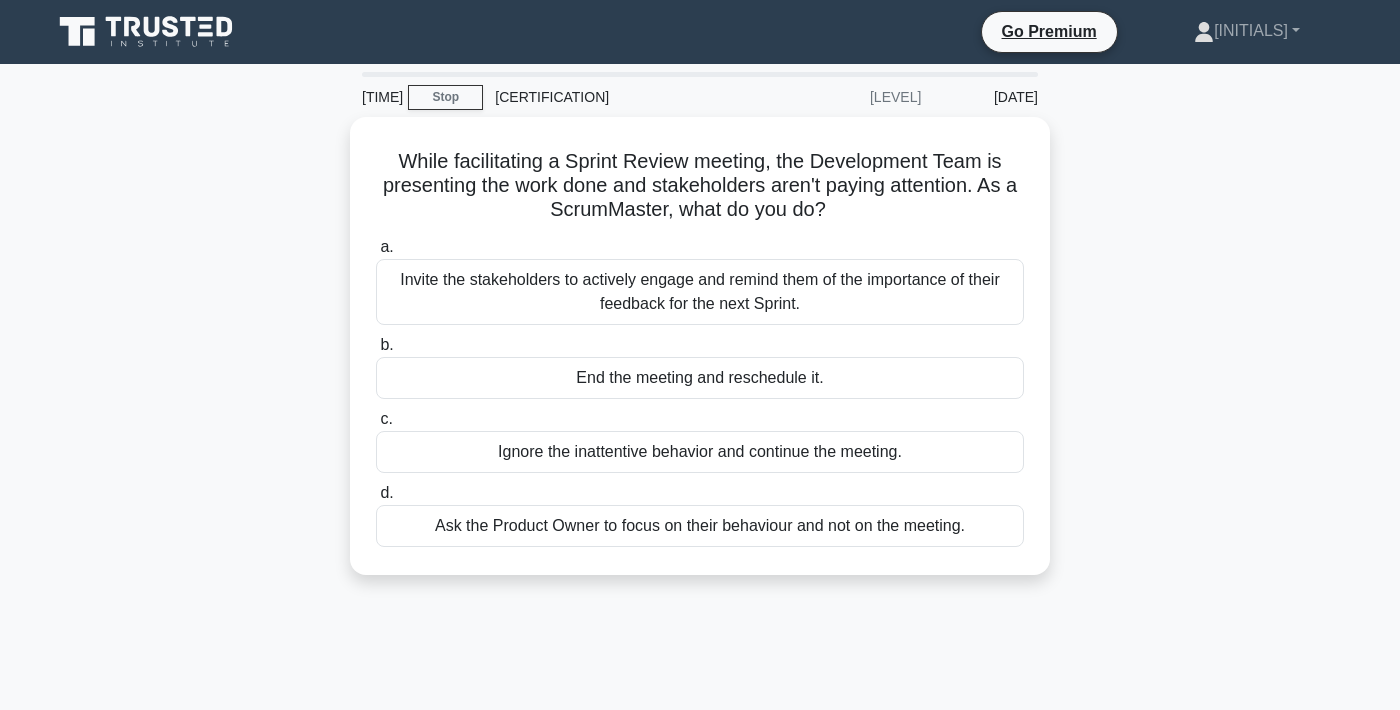 scroll, scrollTop: 0, scrollLeft: 0, axis: both 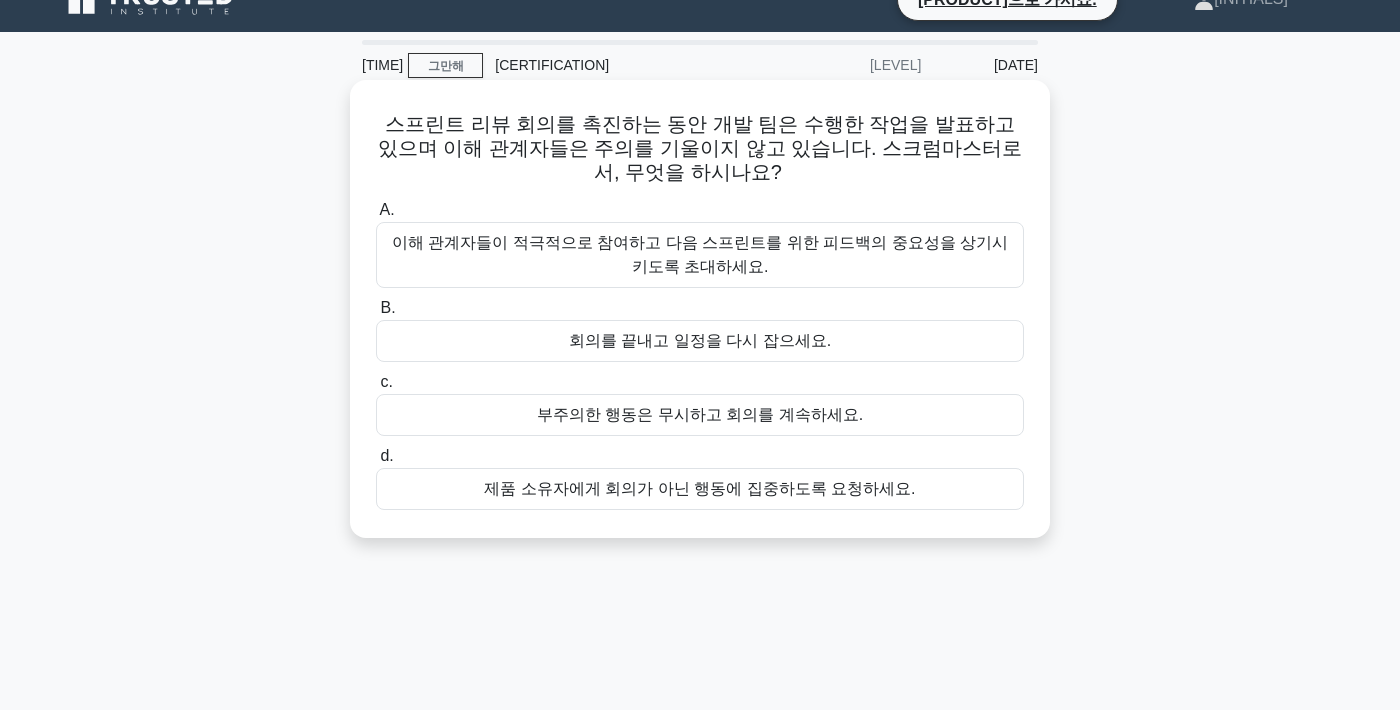 click on "이해 관계자들이 적극적으로 참여하고 다음 스프린트를 위한 피드백의 중요성을 상기시키도록 초대하세요." at bounding box center (700, 255) 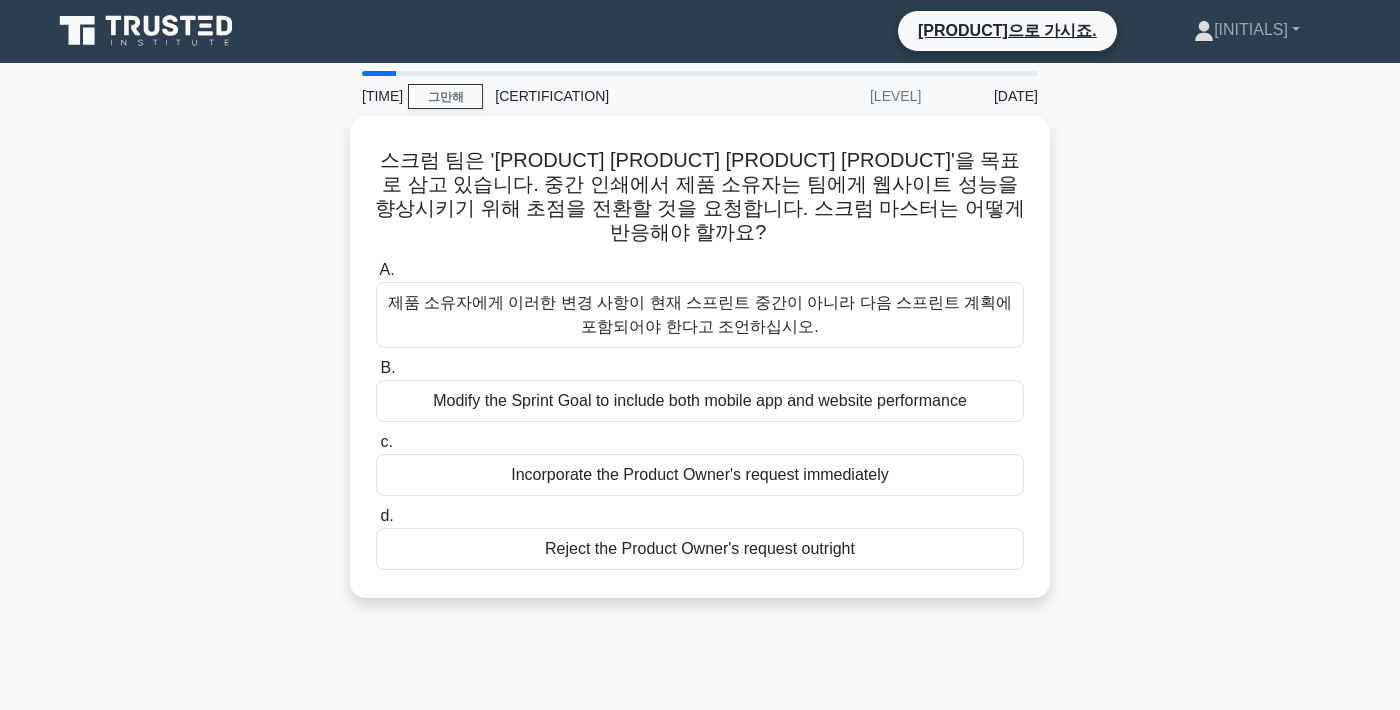 scroll, scrollTop: 0, scrollLeft: 0, axis: both 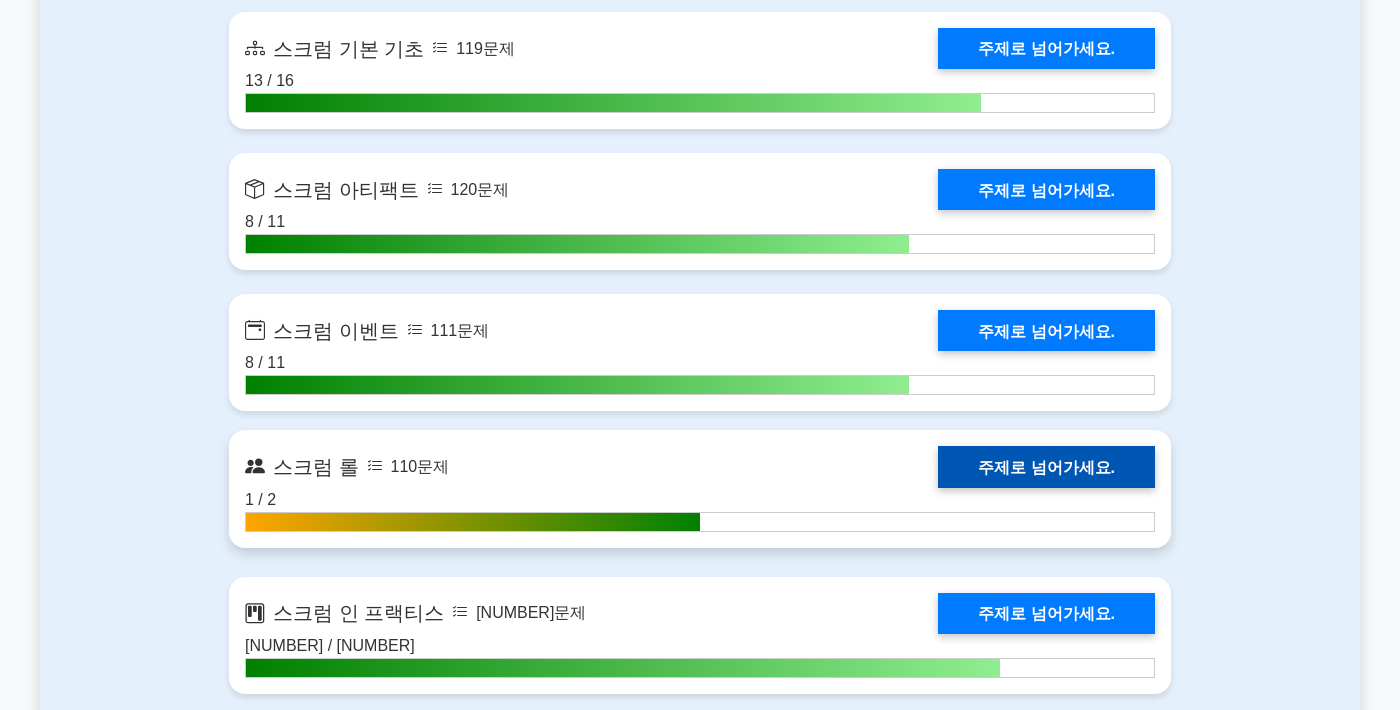 click on "••• ••••••" at bounding box center (1087, 442) 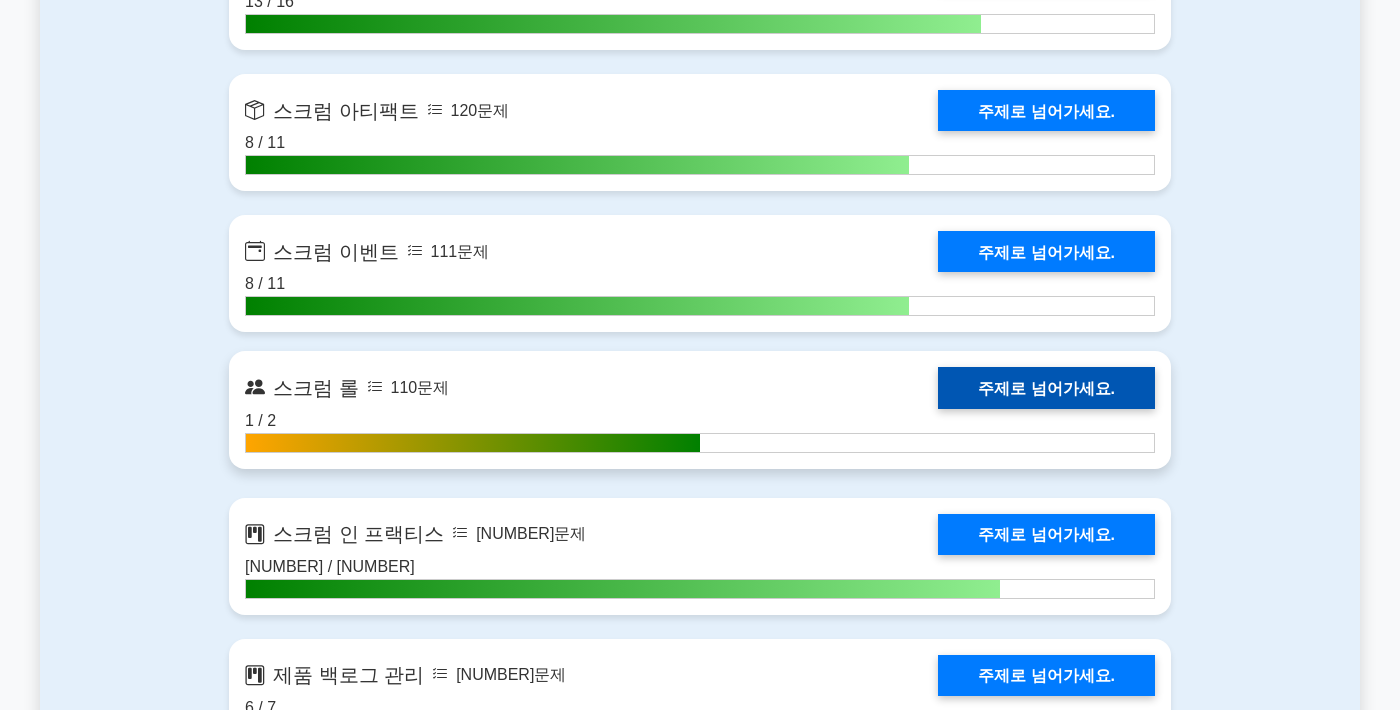 scroll, scrollTop: 1618, scrollLeft: 0, axis: vertical 